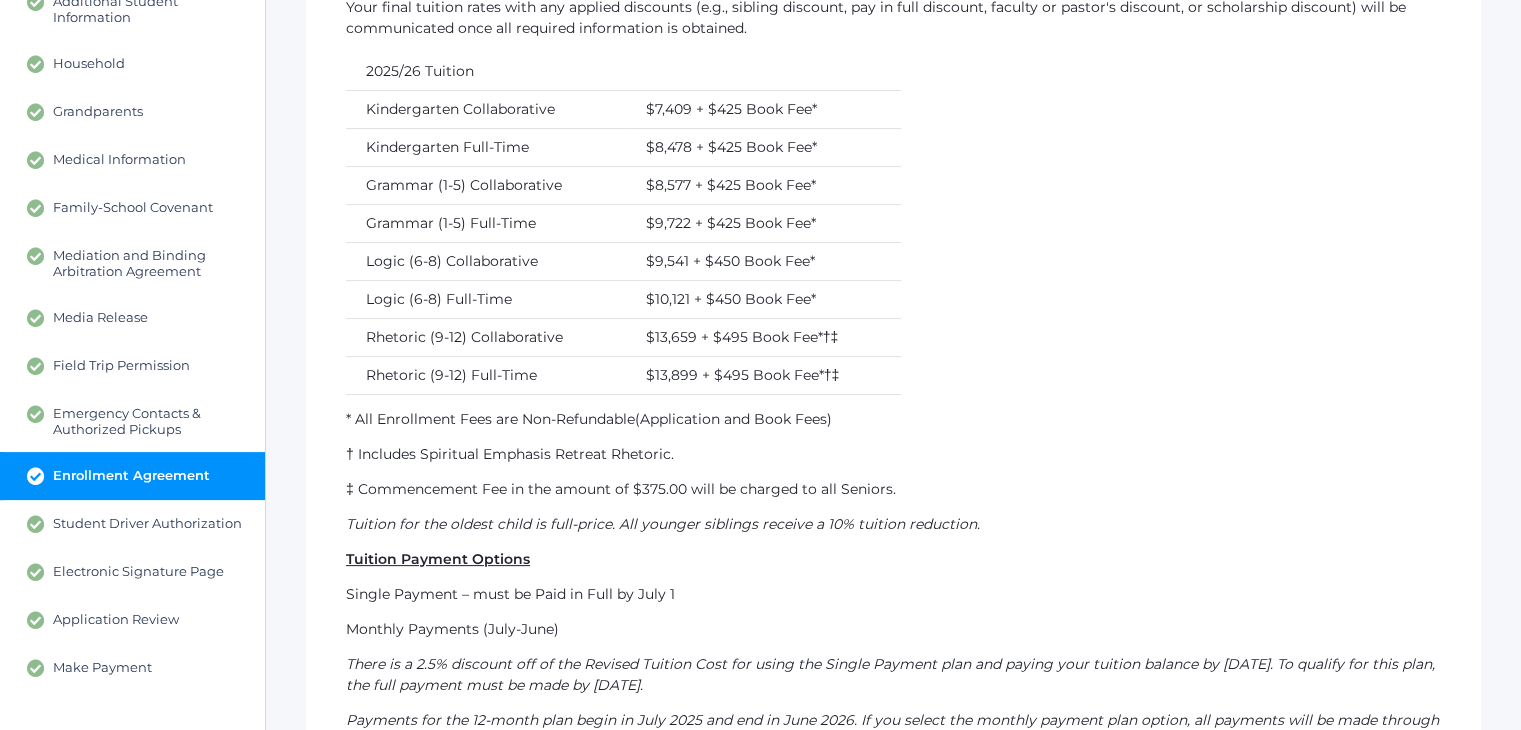 scroll, scrollTop: 216, scrollLeft: 0, axis: vertical 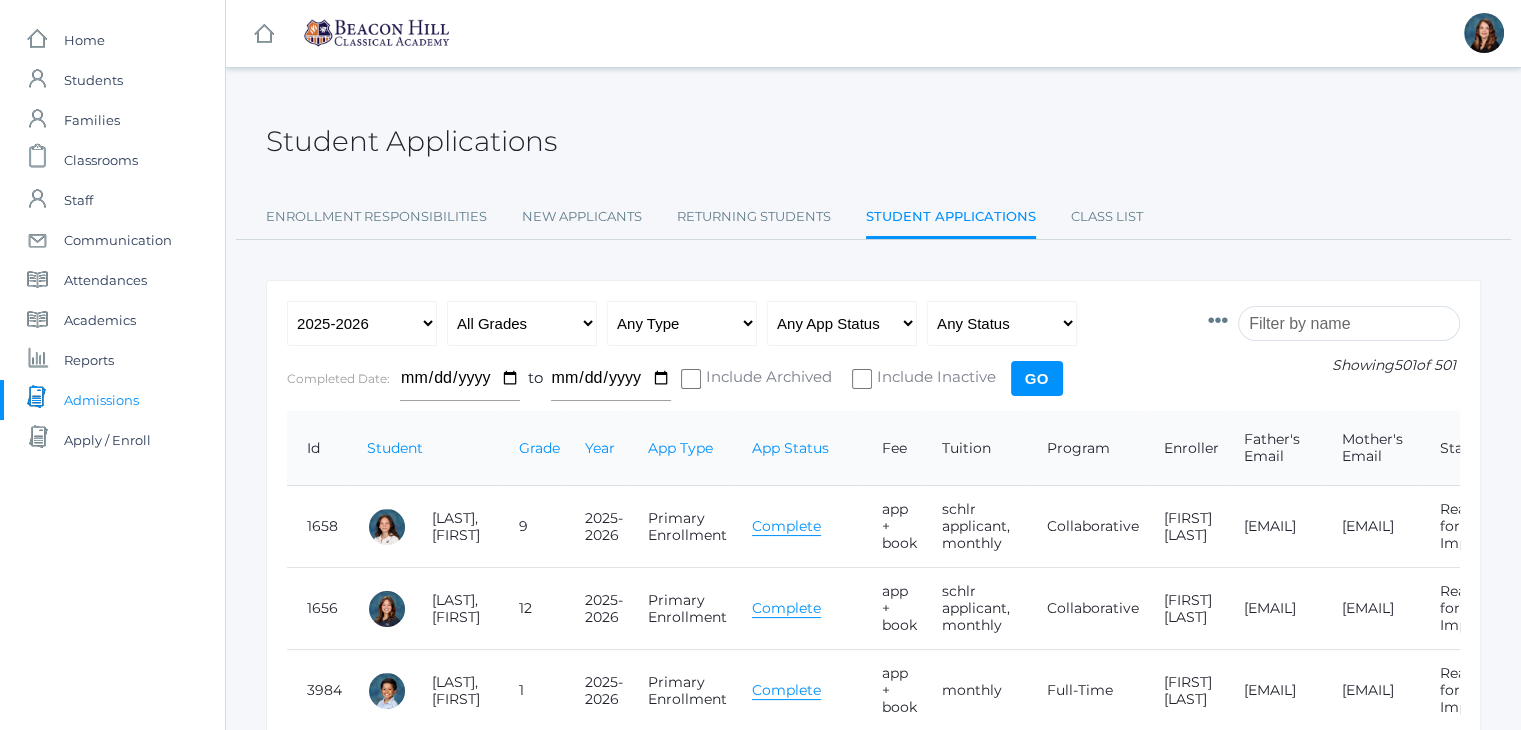 click at bounding box center [1349, 323] 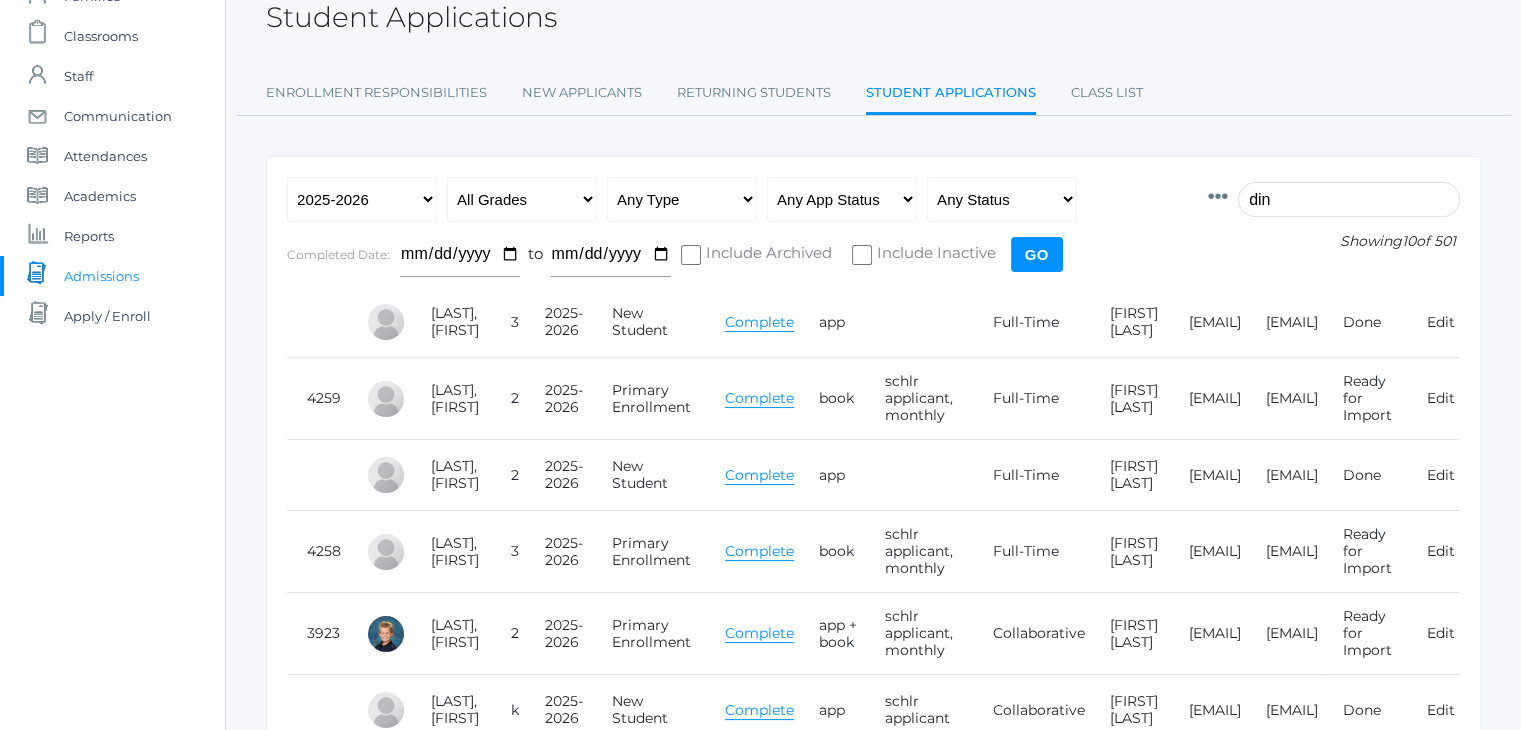 scroll, scrollTop: 126, scrollLeft: 0, axis: vertical 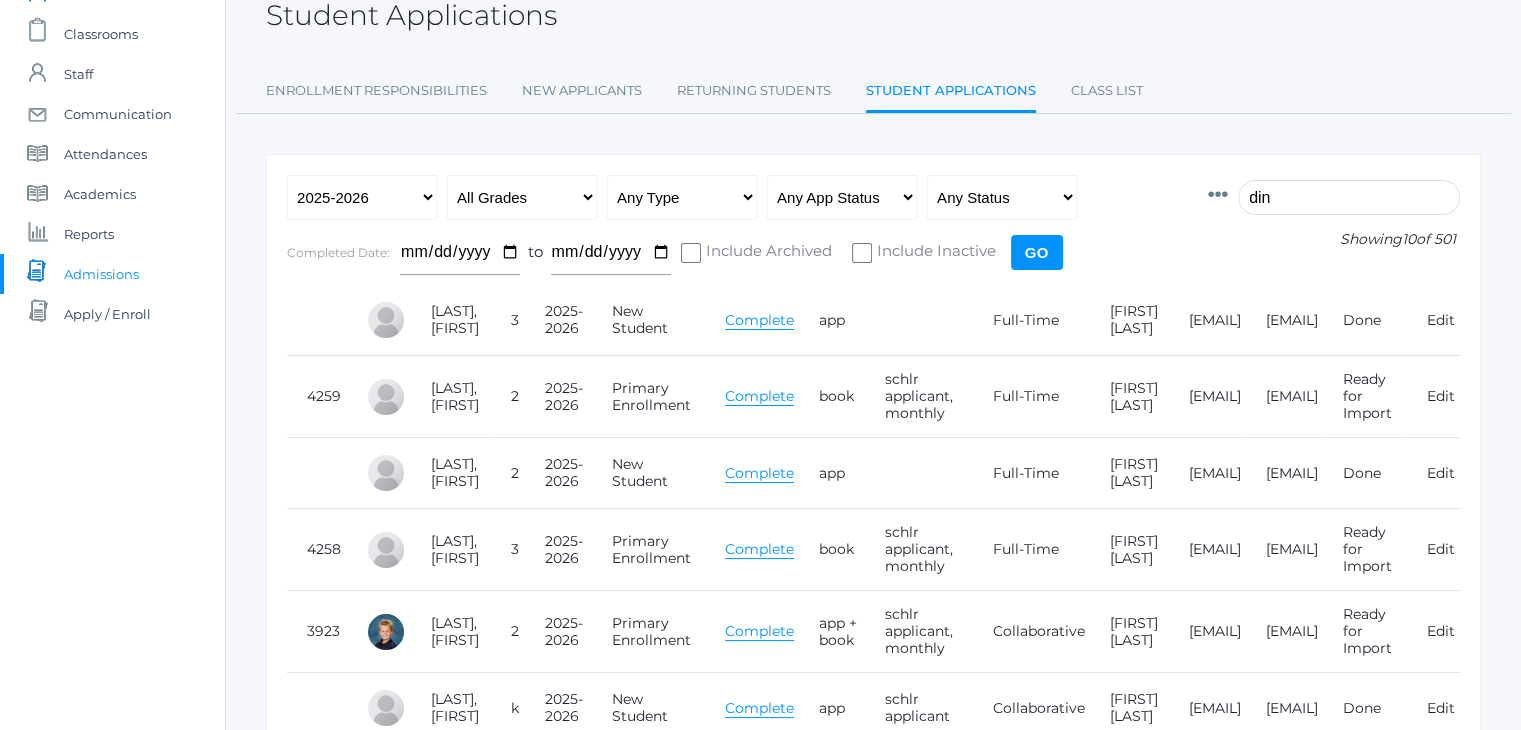 type on "din" 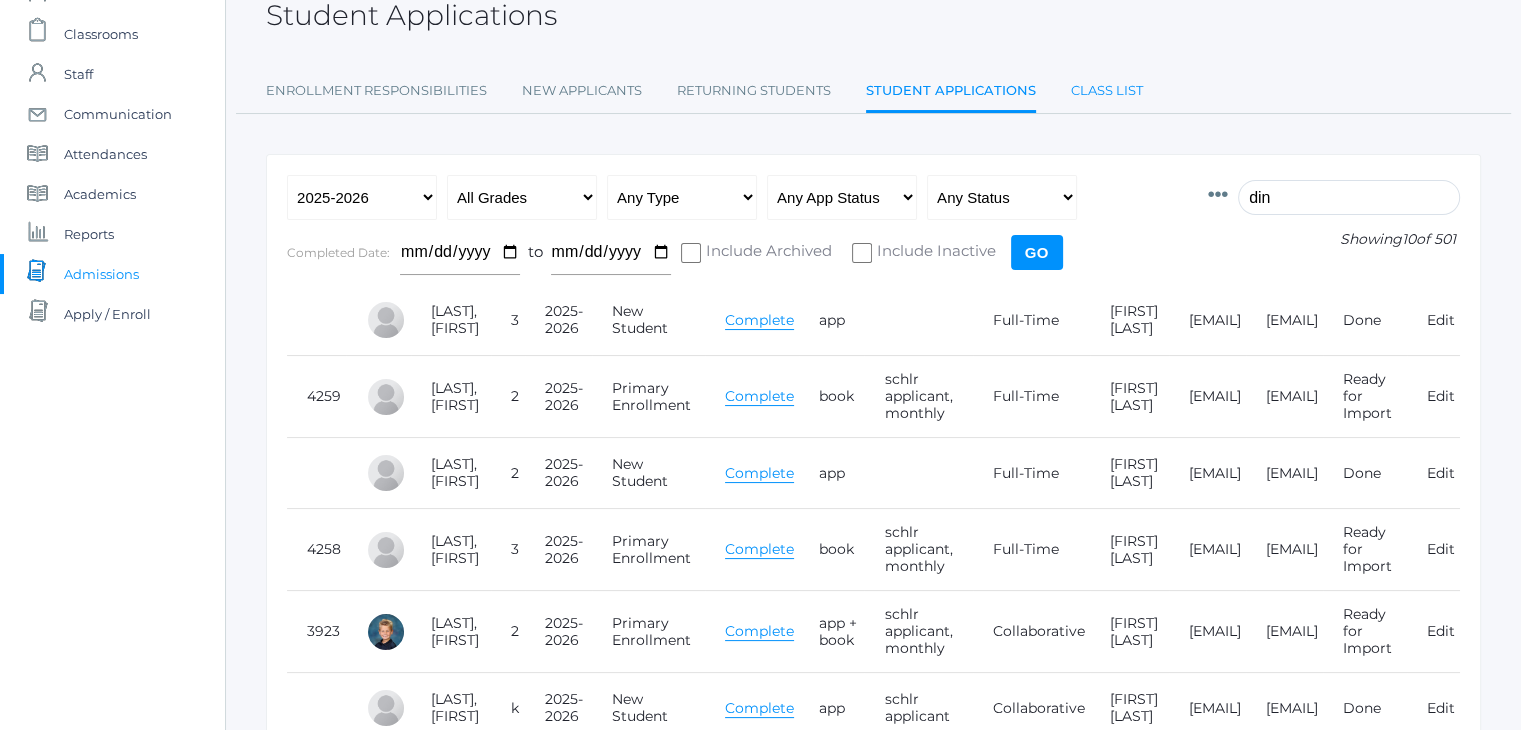 click on "Class List" at bounding box center [1107, 91] 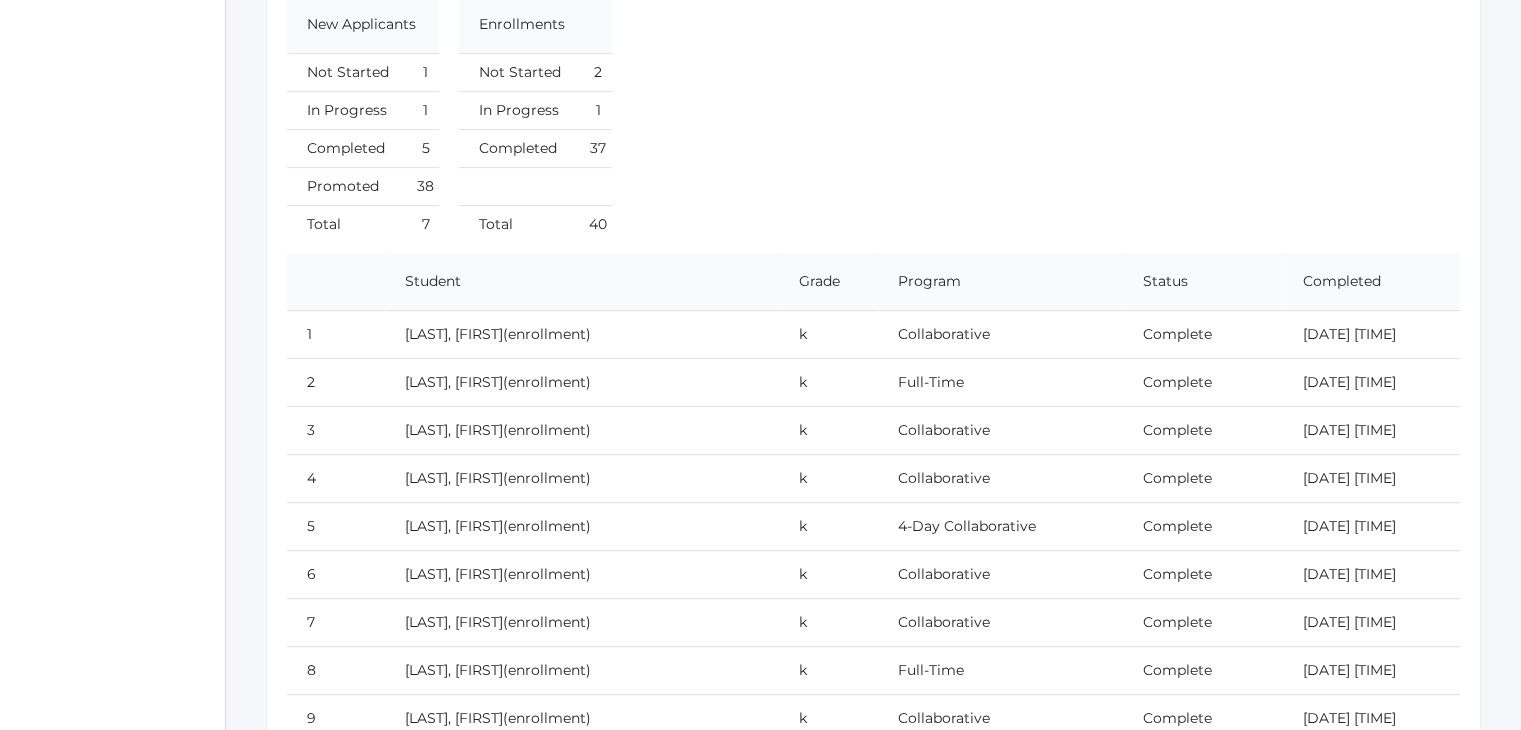 scroll, scrollTop: 0, scrollLeft: 0, axis: both 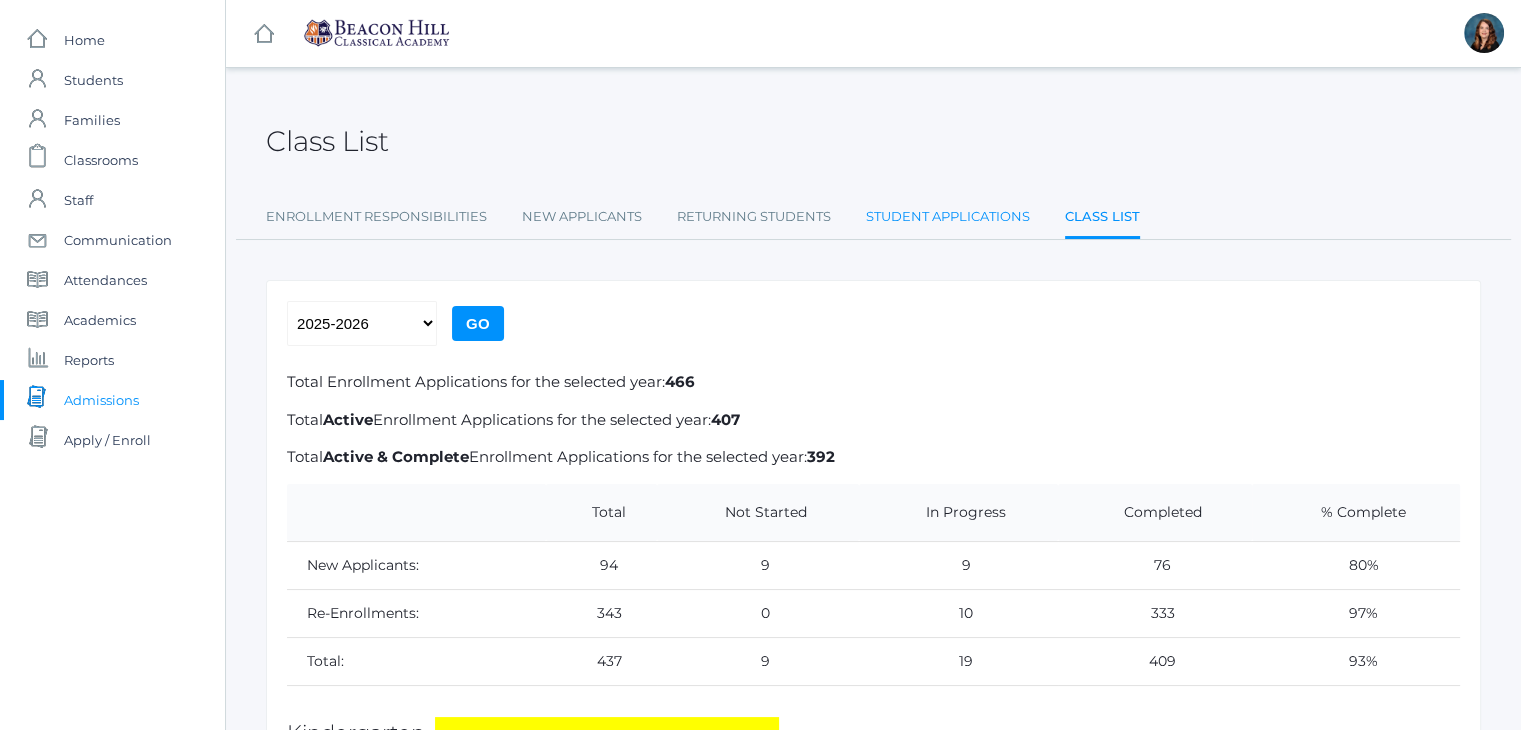 click on "Student Applications" at bounding box center (948, 217) 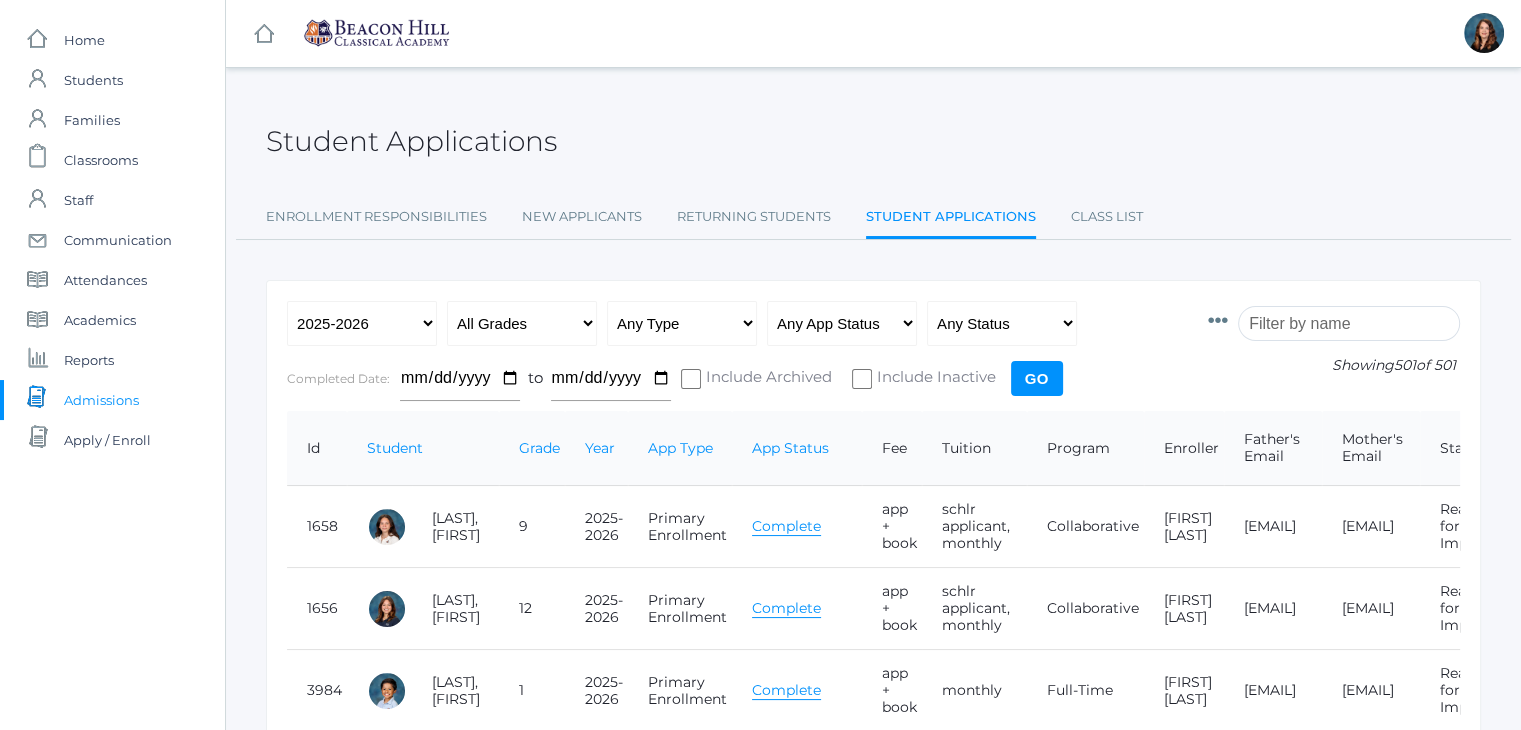 click at bounding box center [1349, 323] 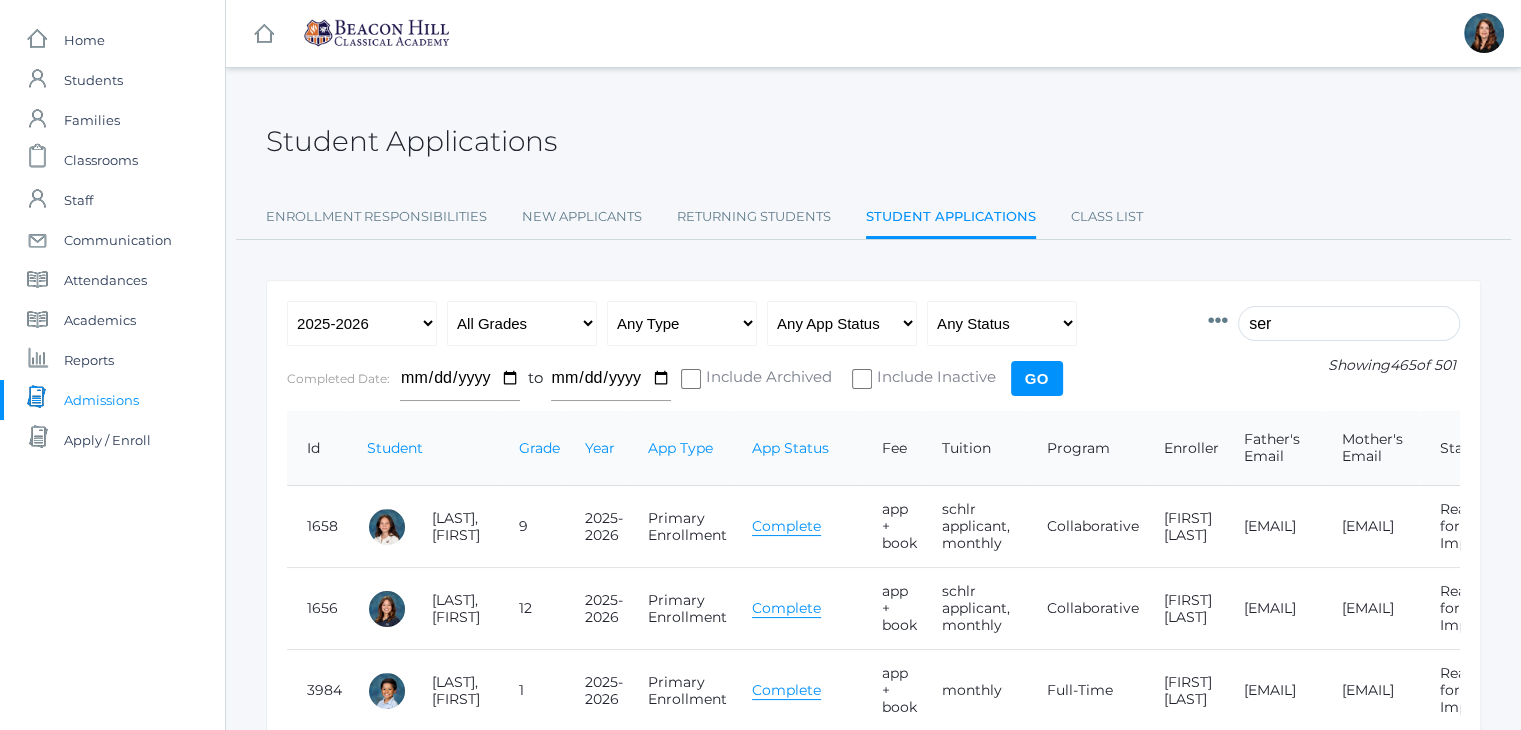 type on "serg" 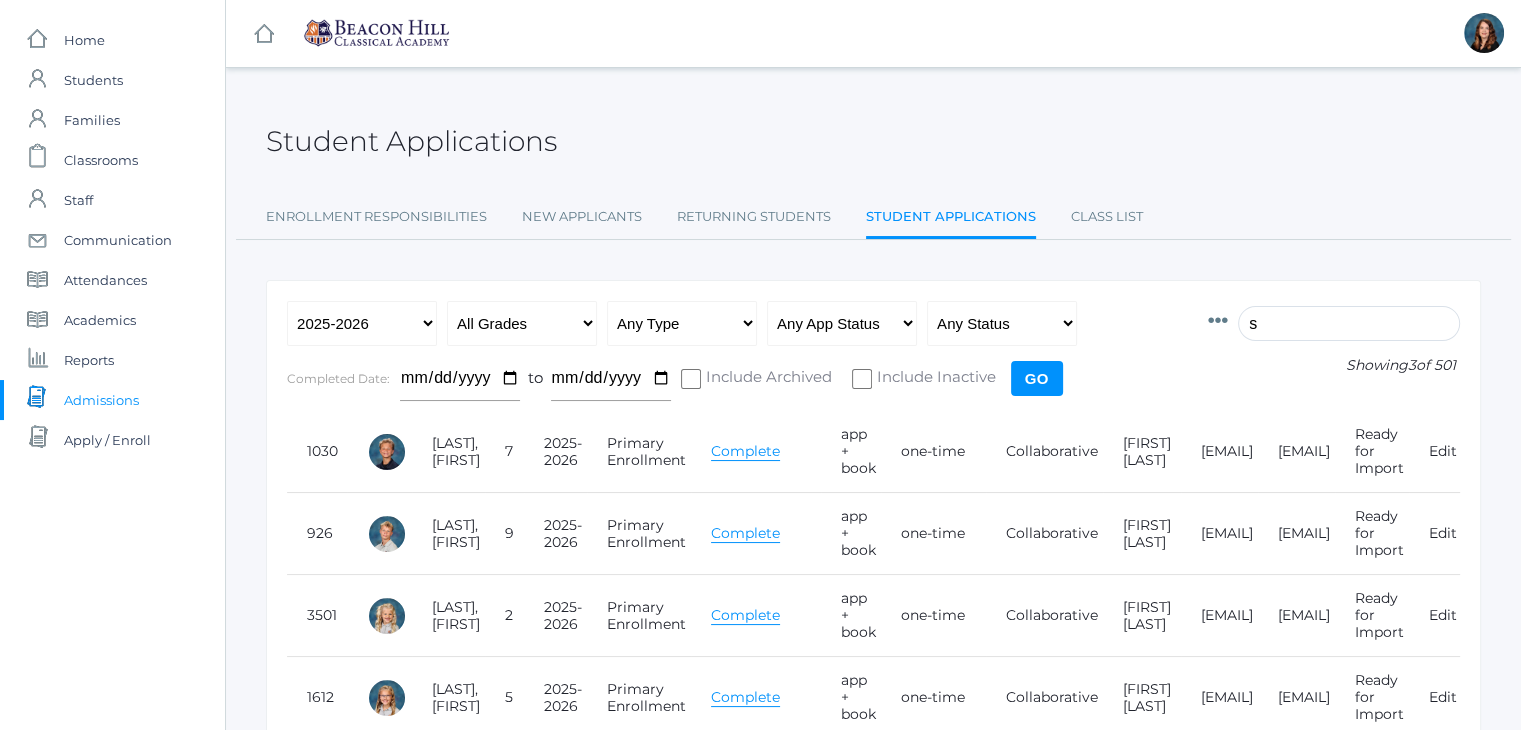 type 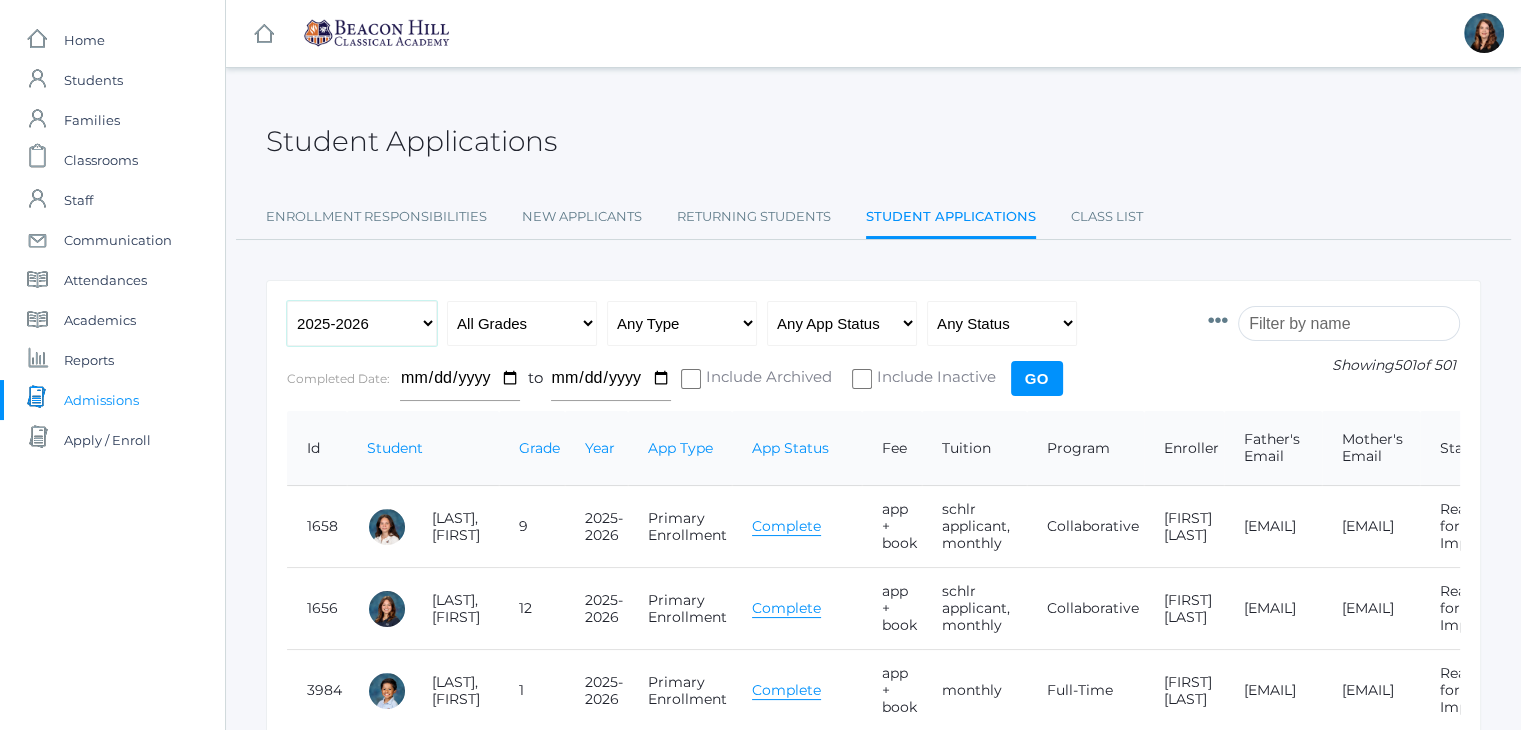 click on "Any Year
2019-2020
2020-2021
2021-2022
2022-2023
2023-2024
2024-2025
2025-2026" at bounding box center [362, 323] 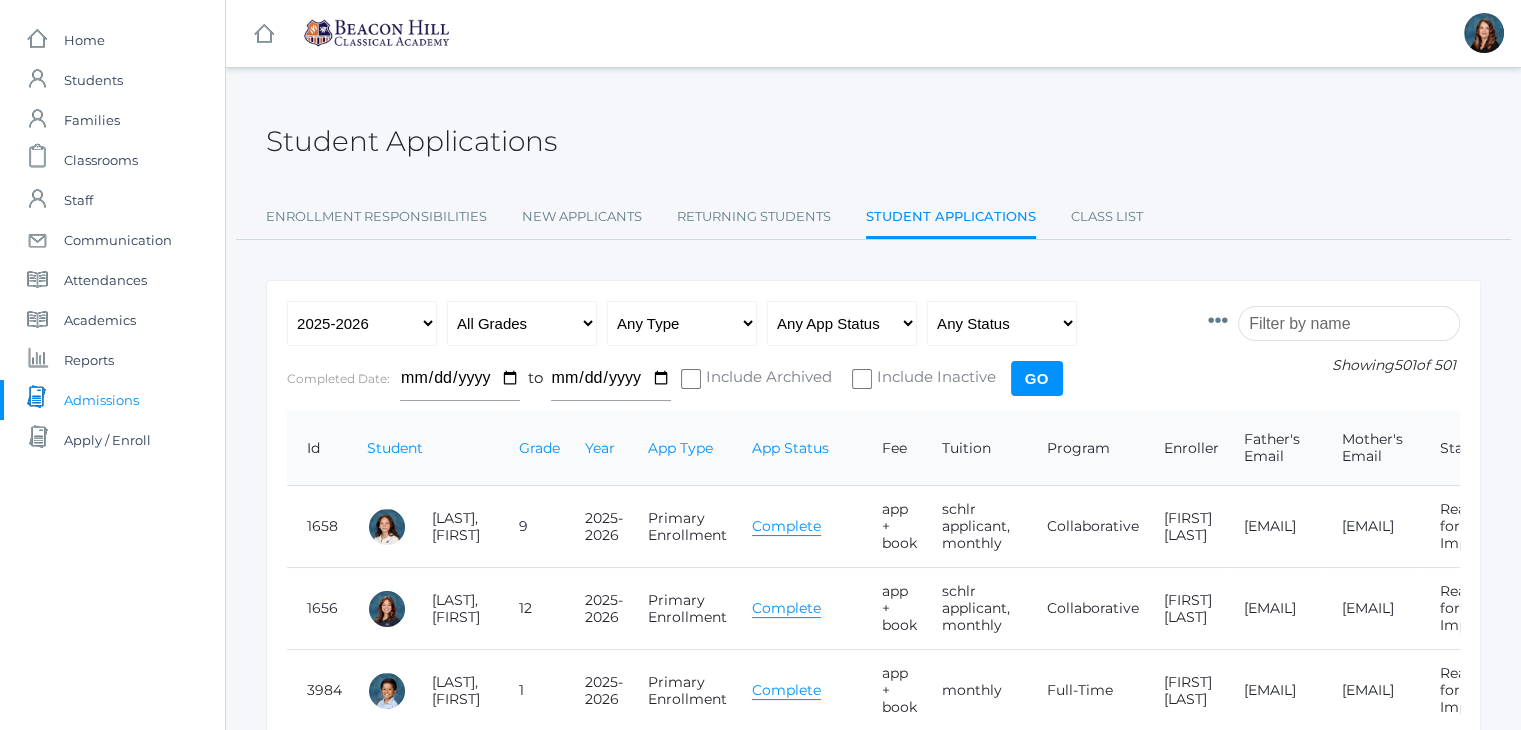 click on "Student Applications" at bounding box center [873, 130] 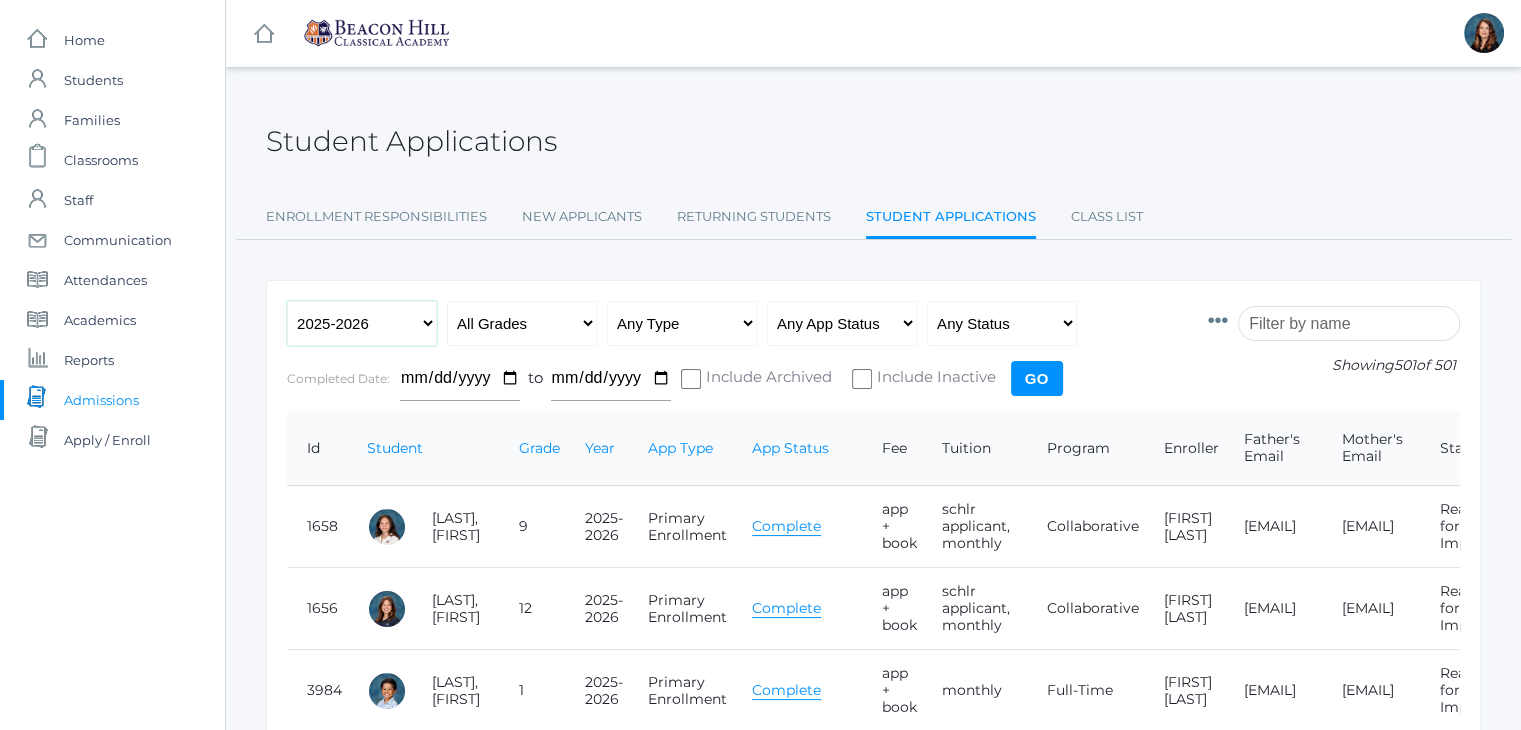click on "Any Year
2019-2020
2020-2021
2021-2022
2022-2023
2023-2024
2024-2025
2025-2026" at bounding box center [362, 323] 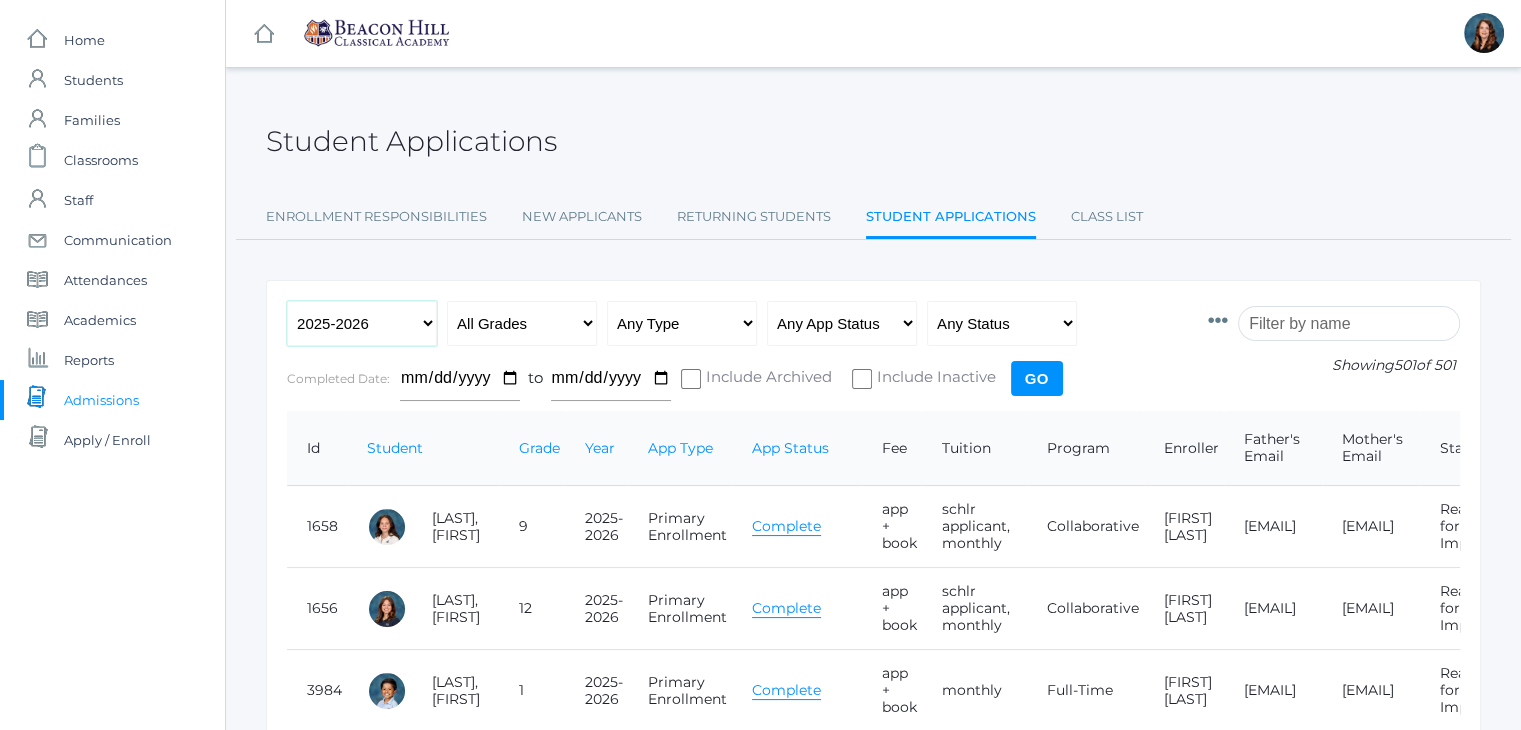 select on "2024-2025" 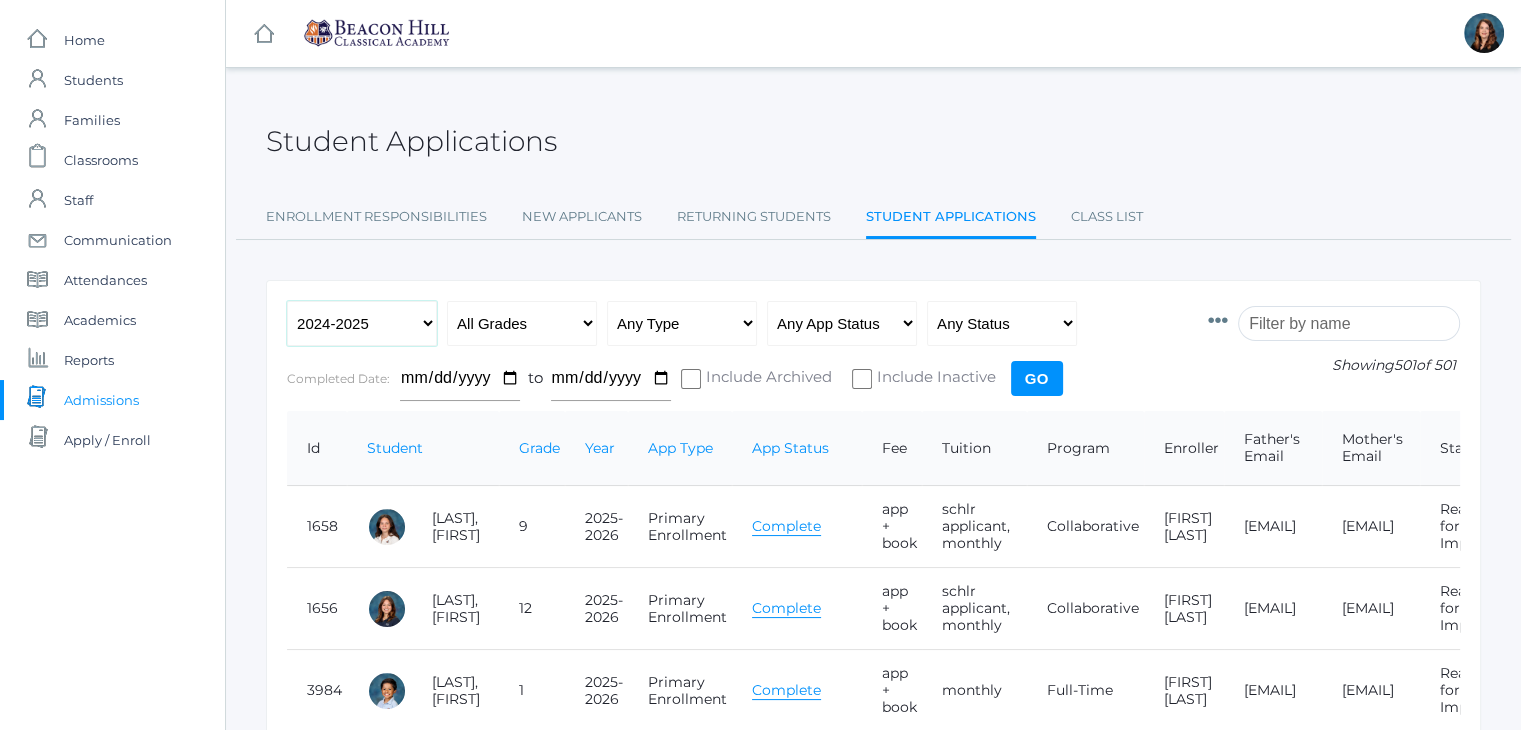 click on "Any Year
2019-2020
2020-2021
2021-2022
2022-2023
2023-2024
2024-2025
2025-2026" at bounding box center [362, 323] 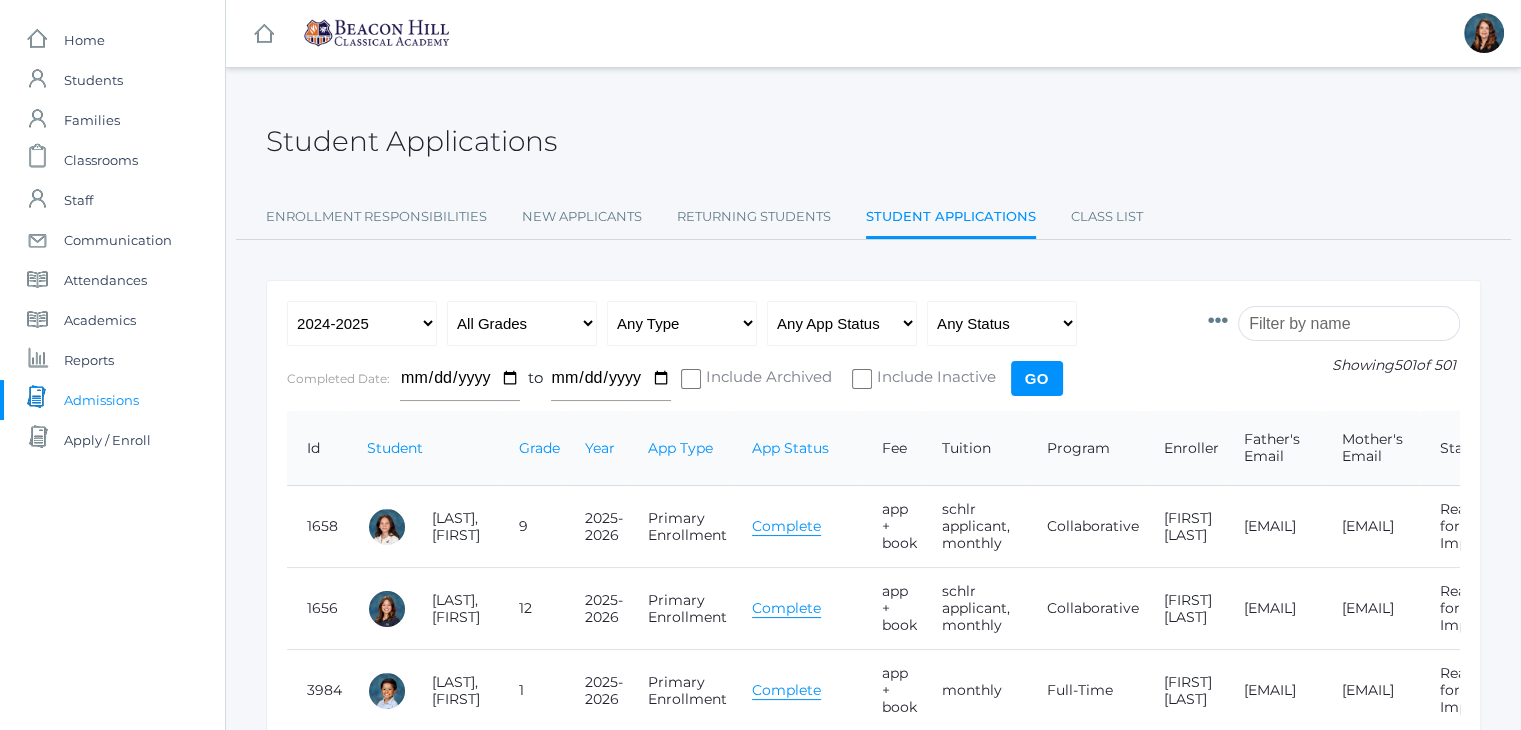 click on "Go" at bounding box center (1037, 378) 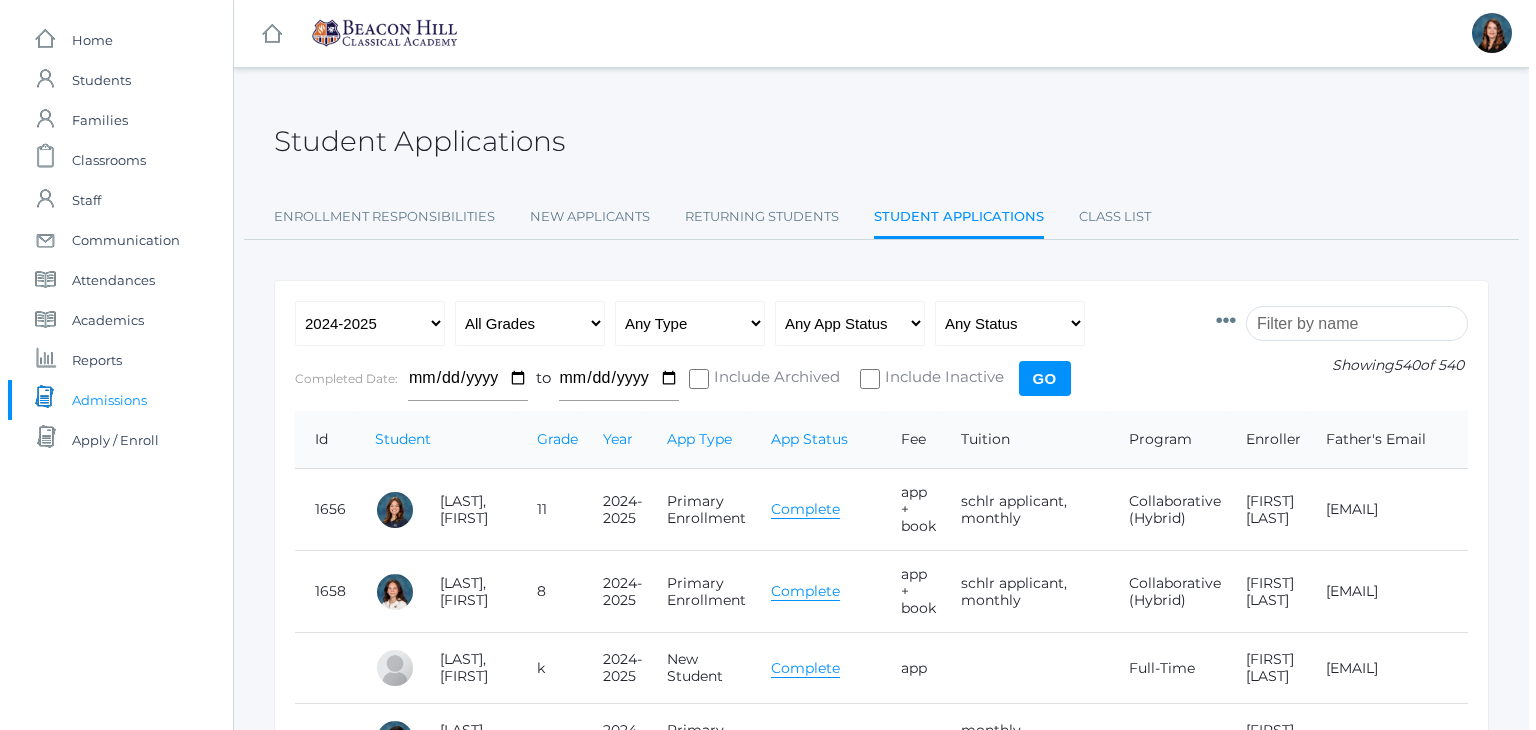 scroll, scrollTop: 0, scrollLeft: 0, axis: both 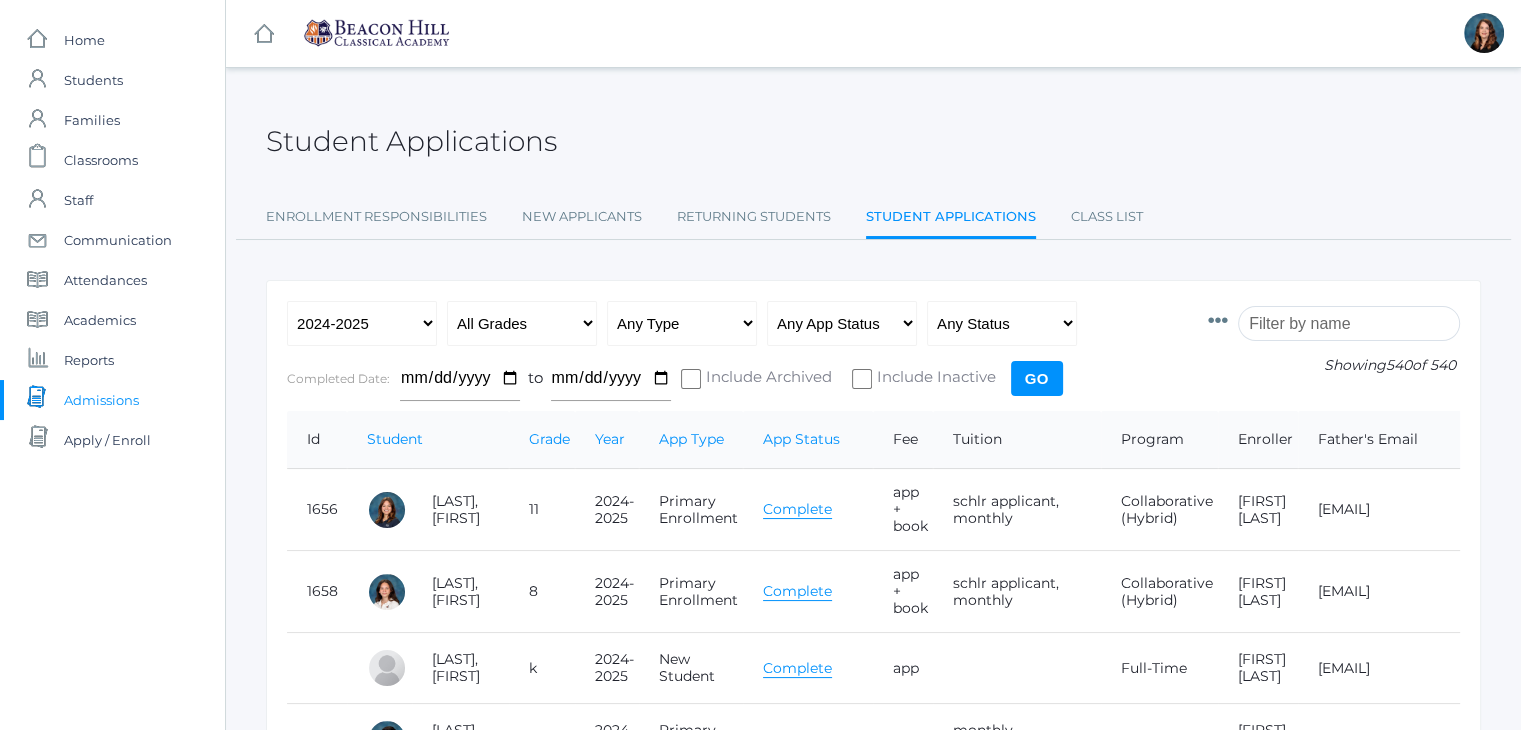 click at bounding box center (1349, 323) 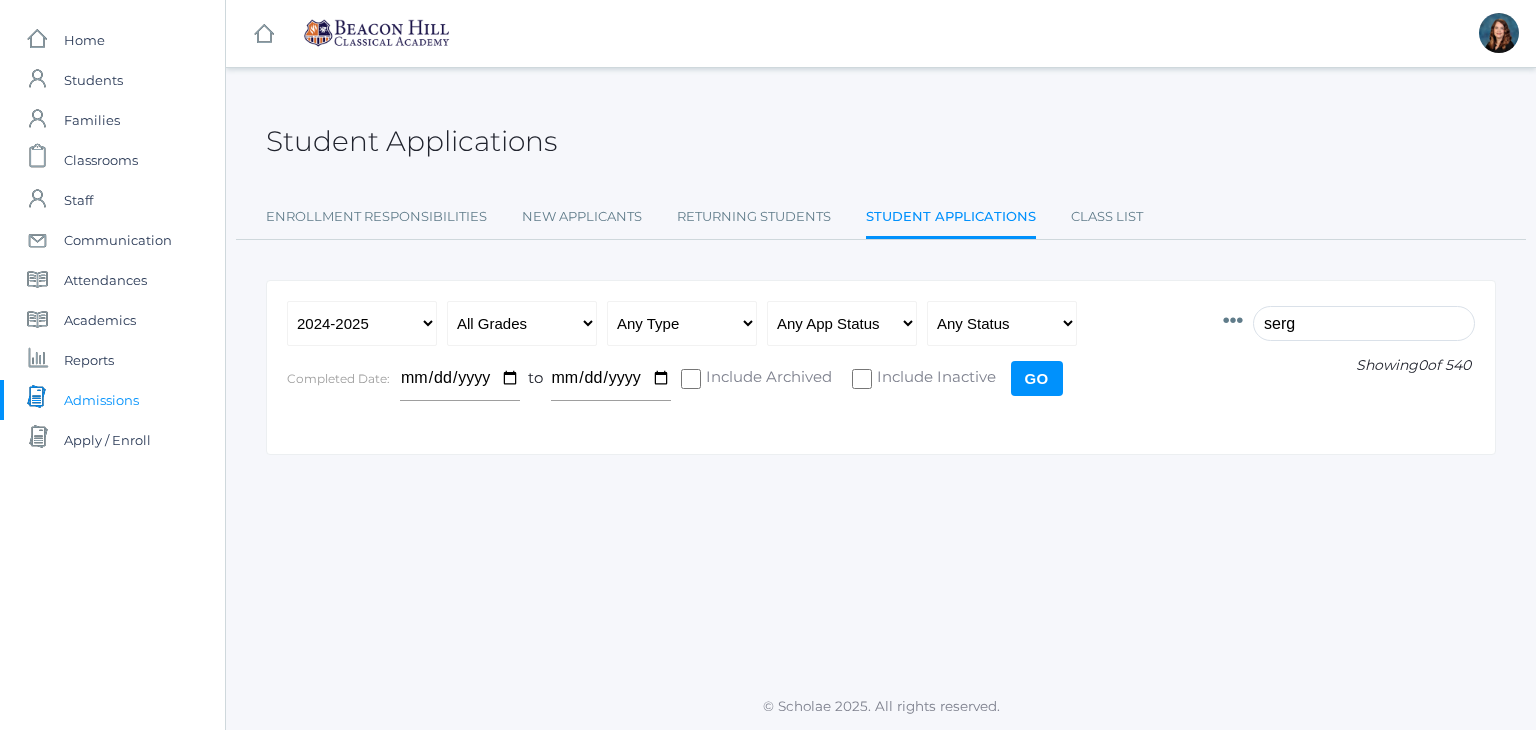 type on "serg" 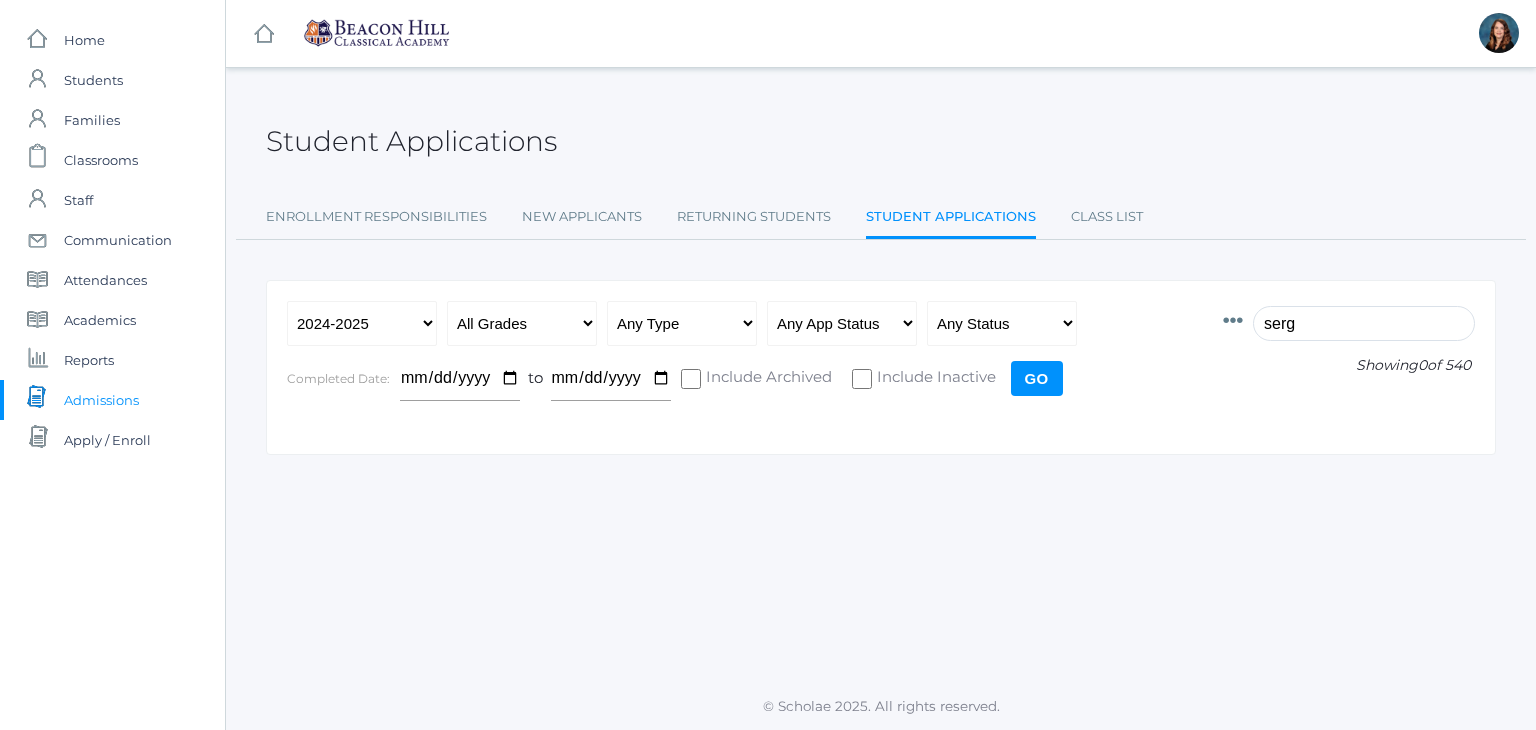 click on "Include Inactive" at bounding box center (862, 379) 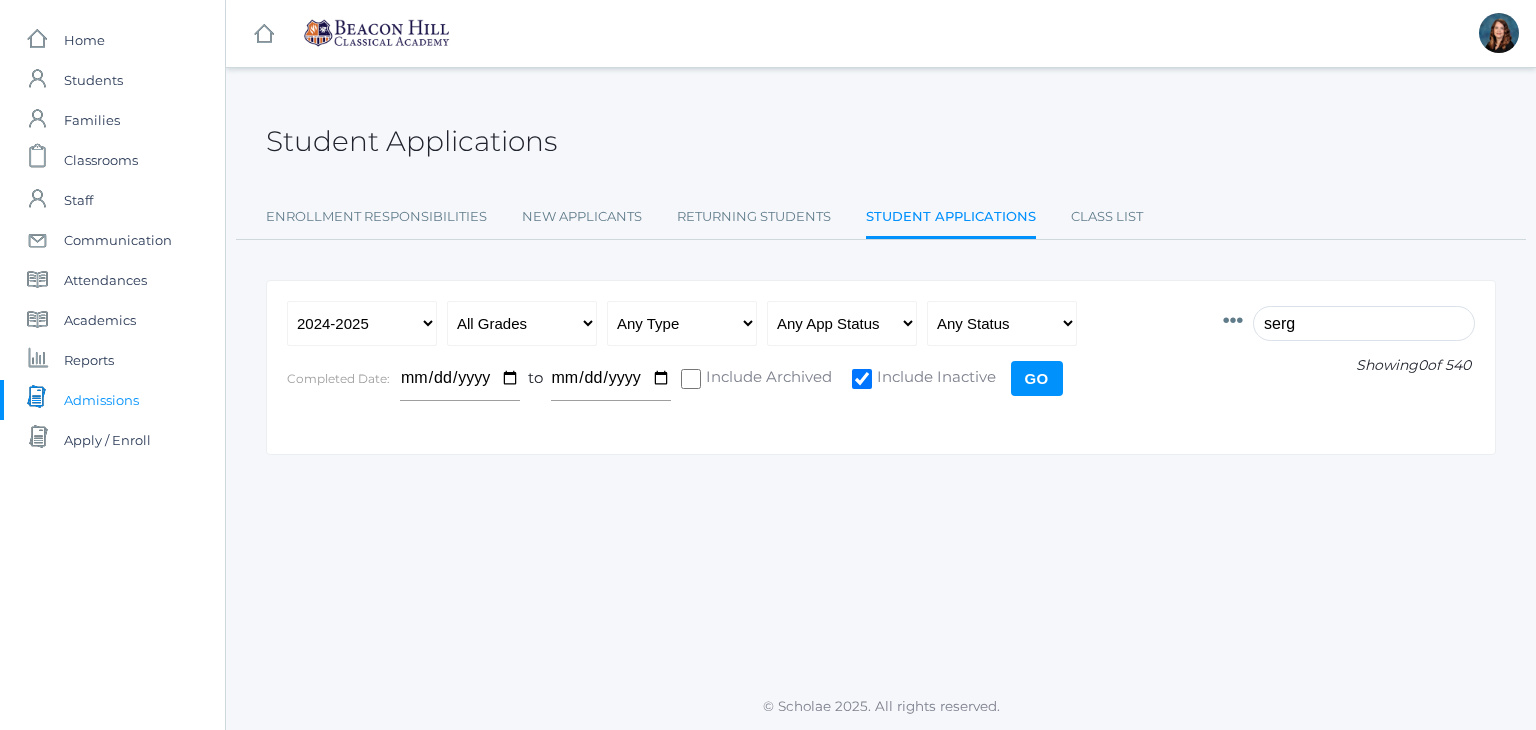 click on "Go" at bounding box center (1037, 378) 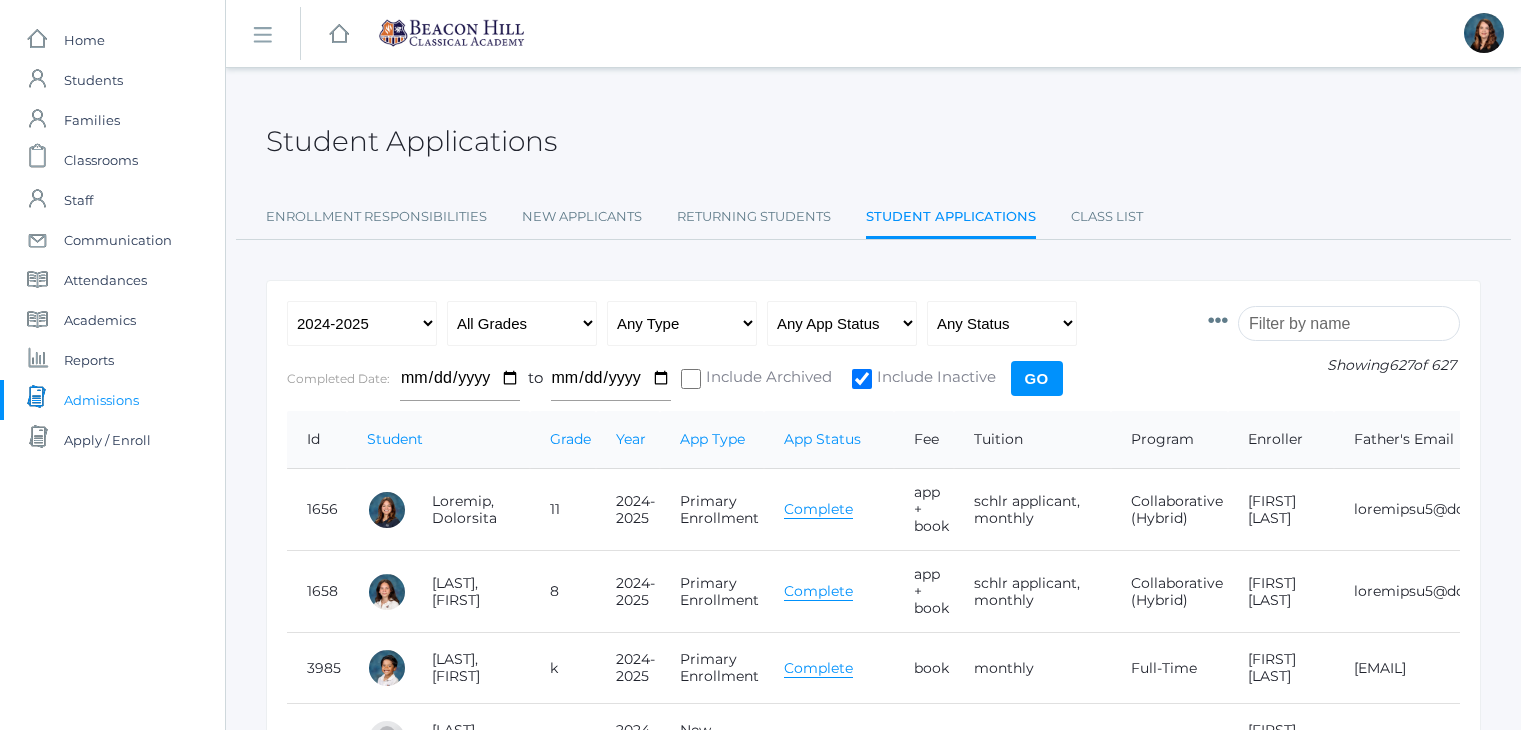 scroll, scrollTop: 0, scrollLeft: 0, axis: both 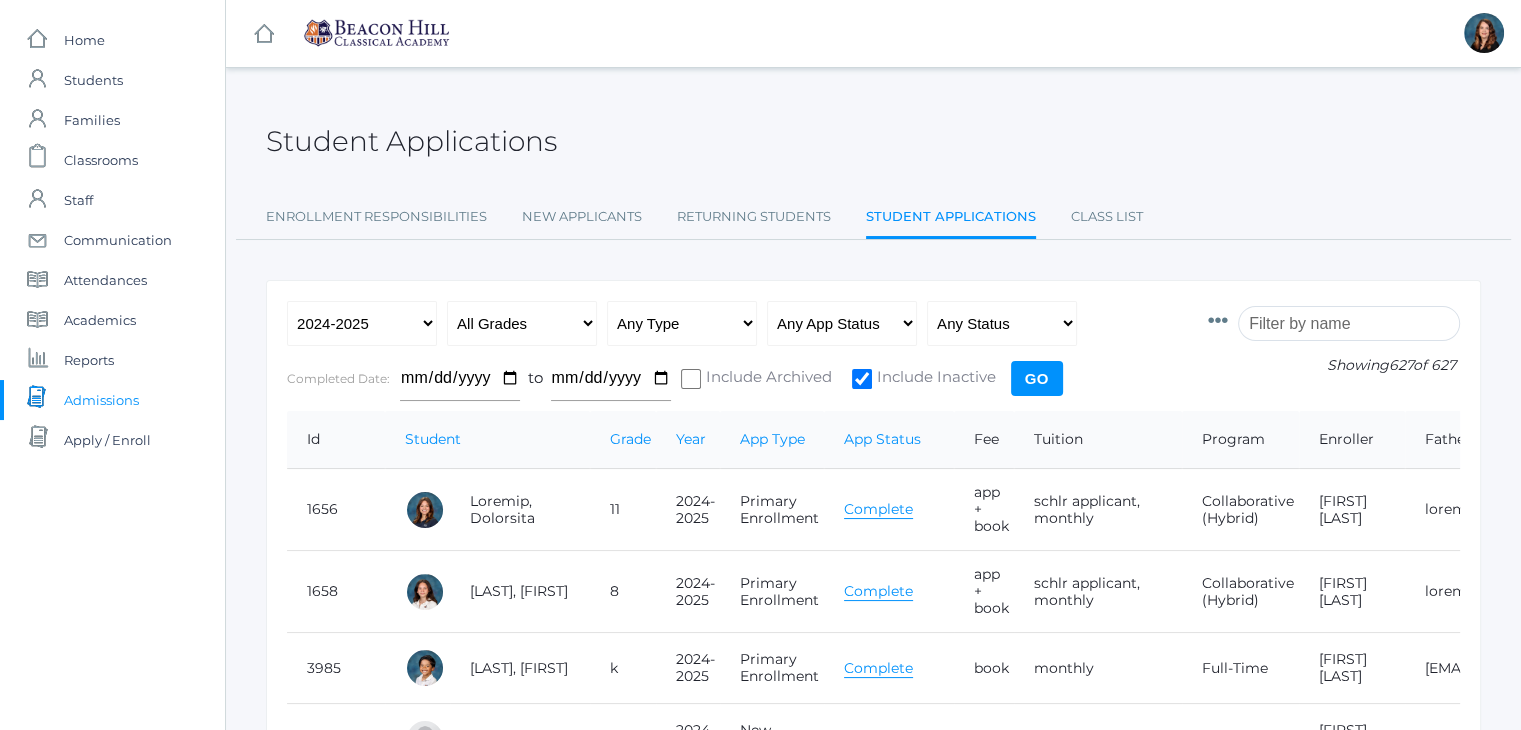 click at bounding box center (1349, 323) 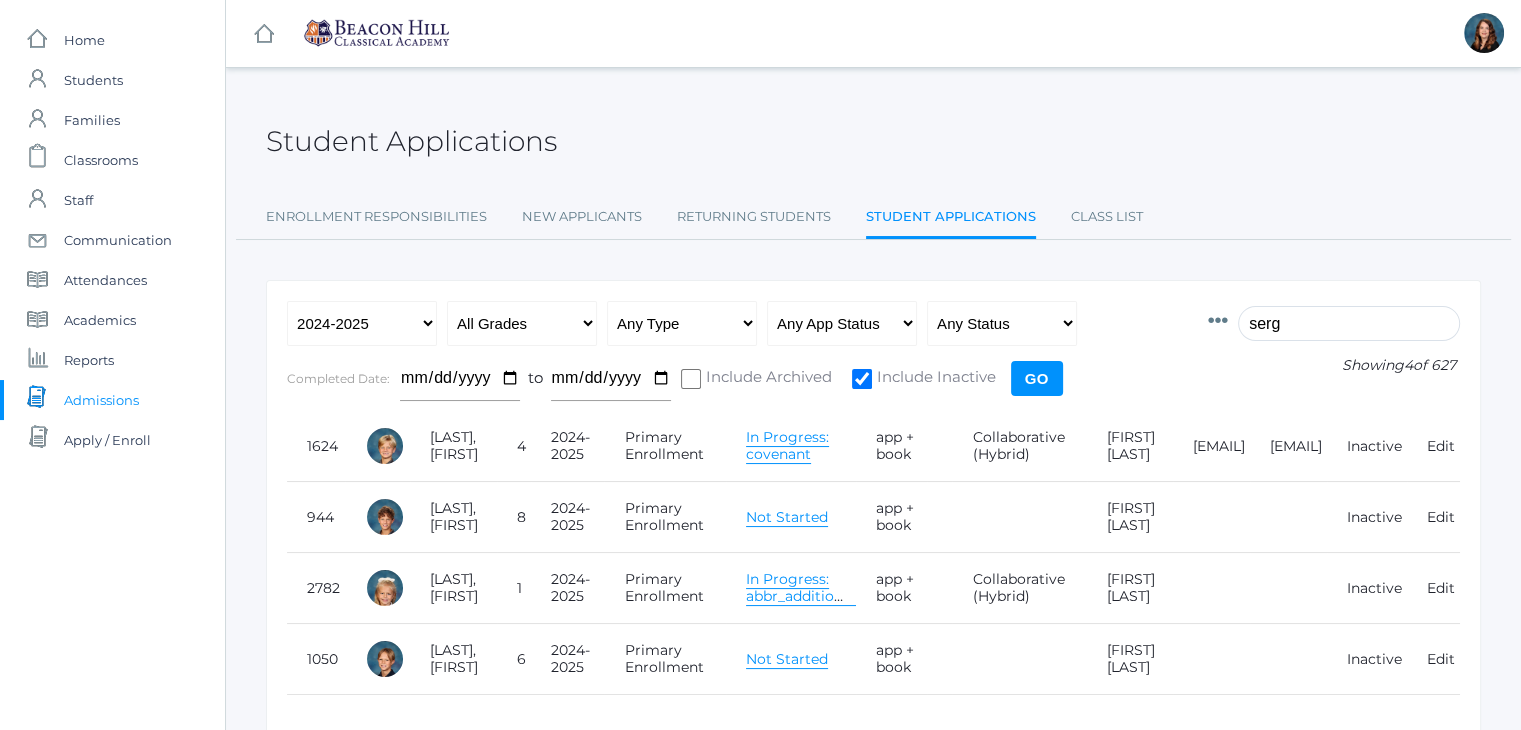 scroll, scrollTop: 0, scrollLeft: 190, axis: horizontal 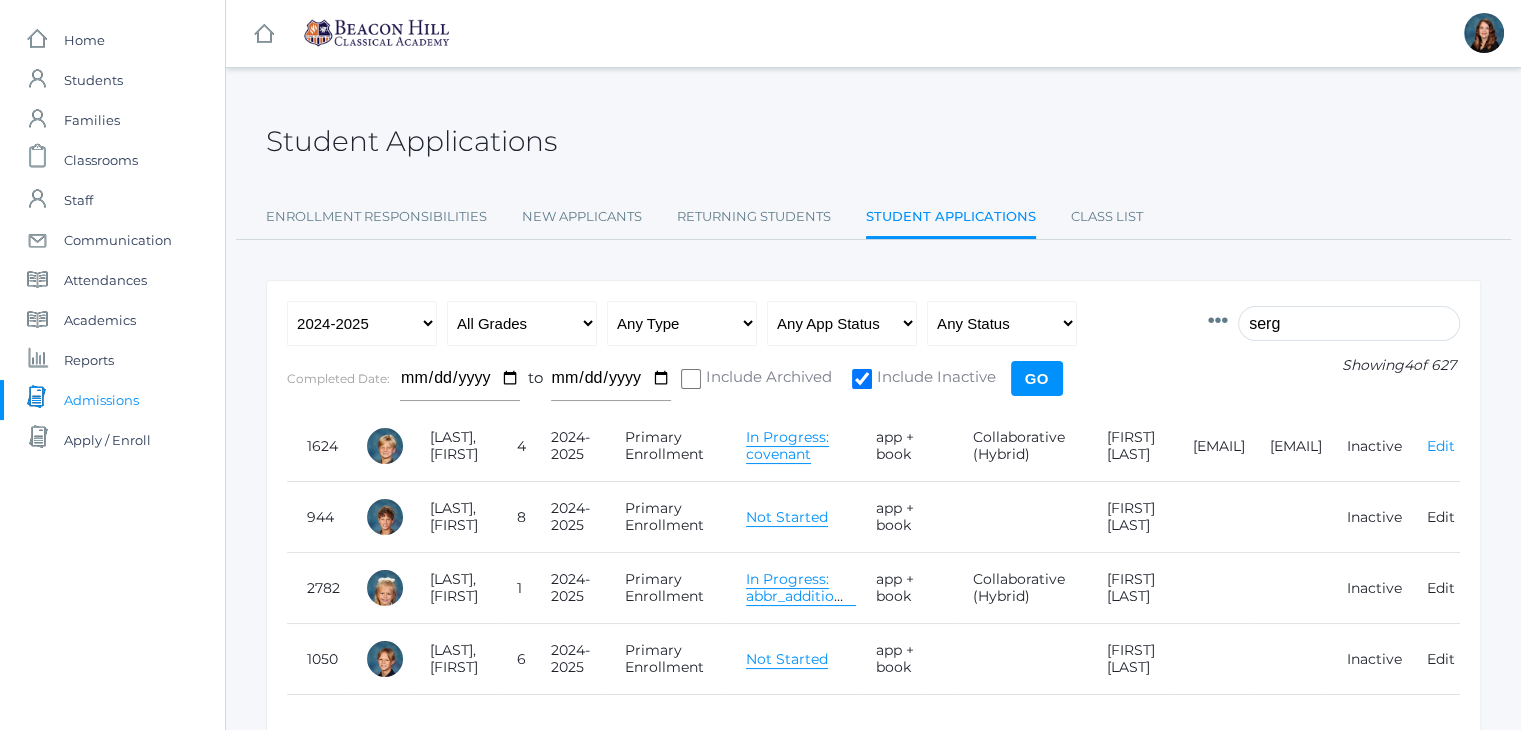 type on "serg" 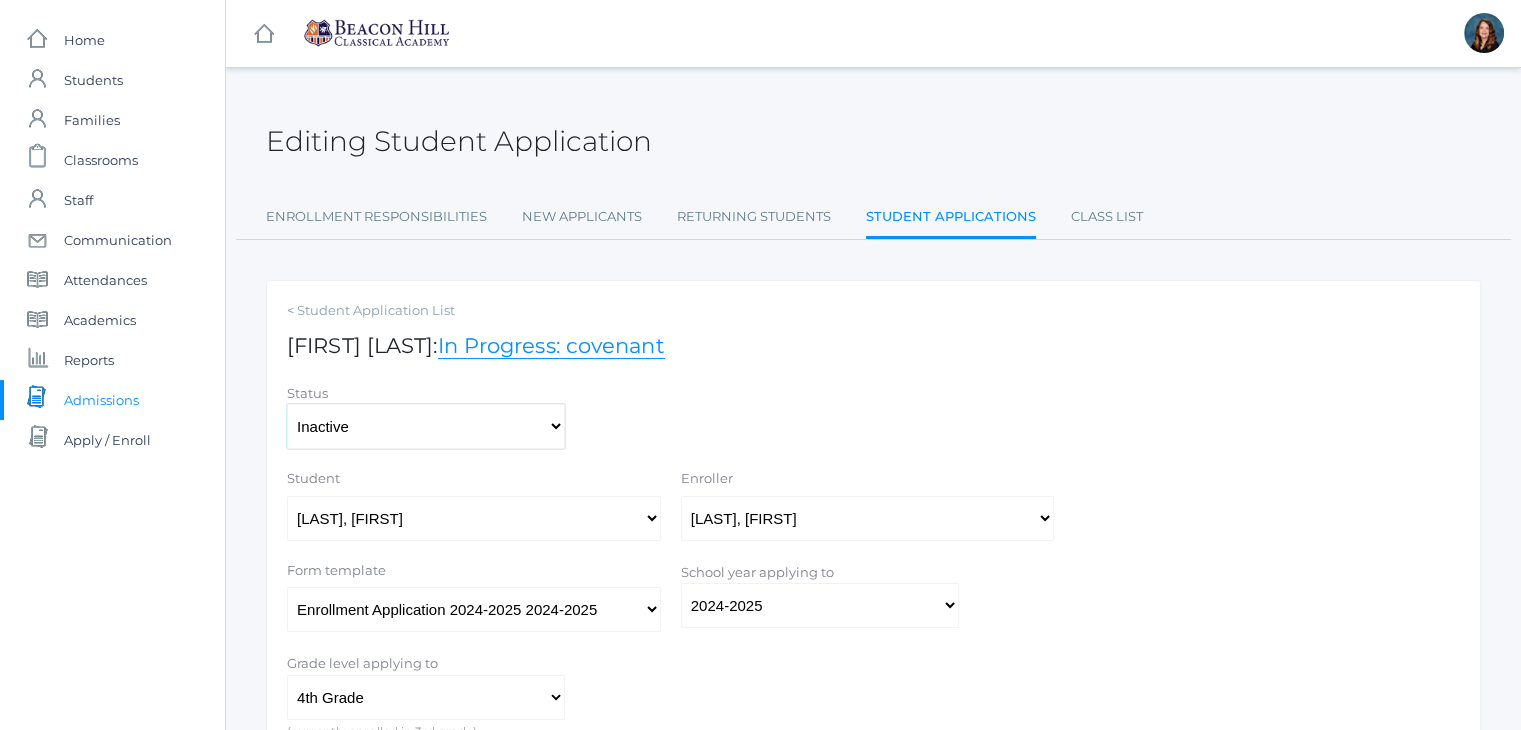 click on "Active
Inactive" at bounding box center (426, 426) 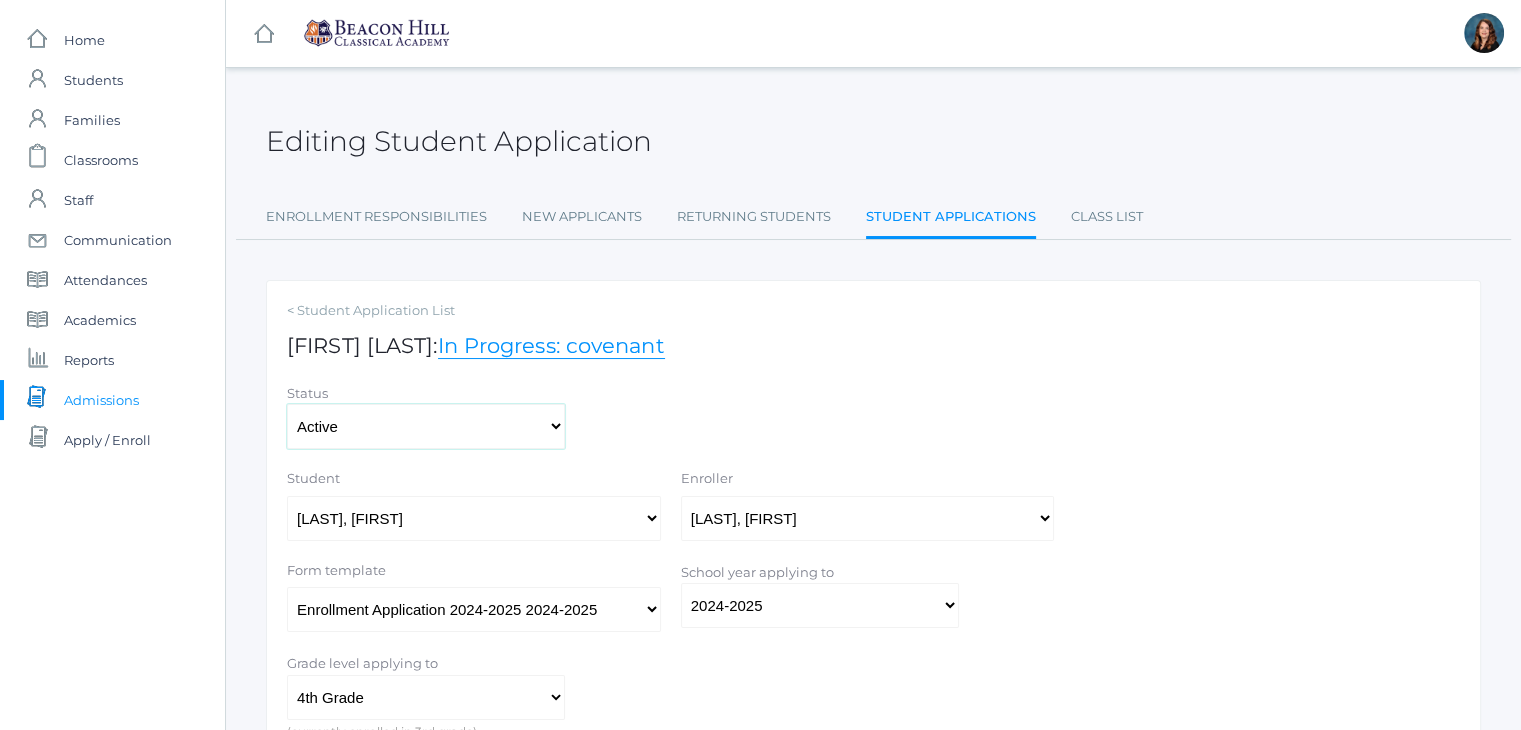 click on "Active
Inactive" at bounding box center (426, 426) 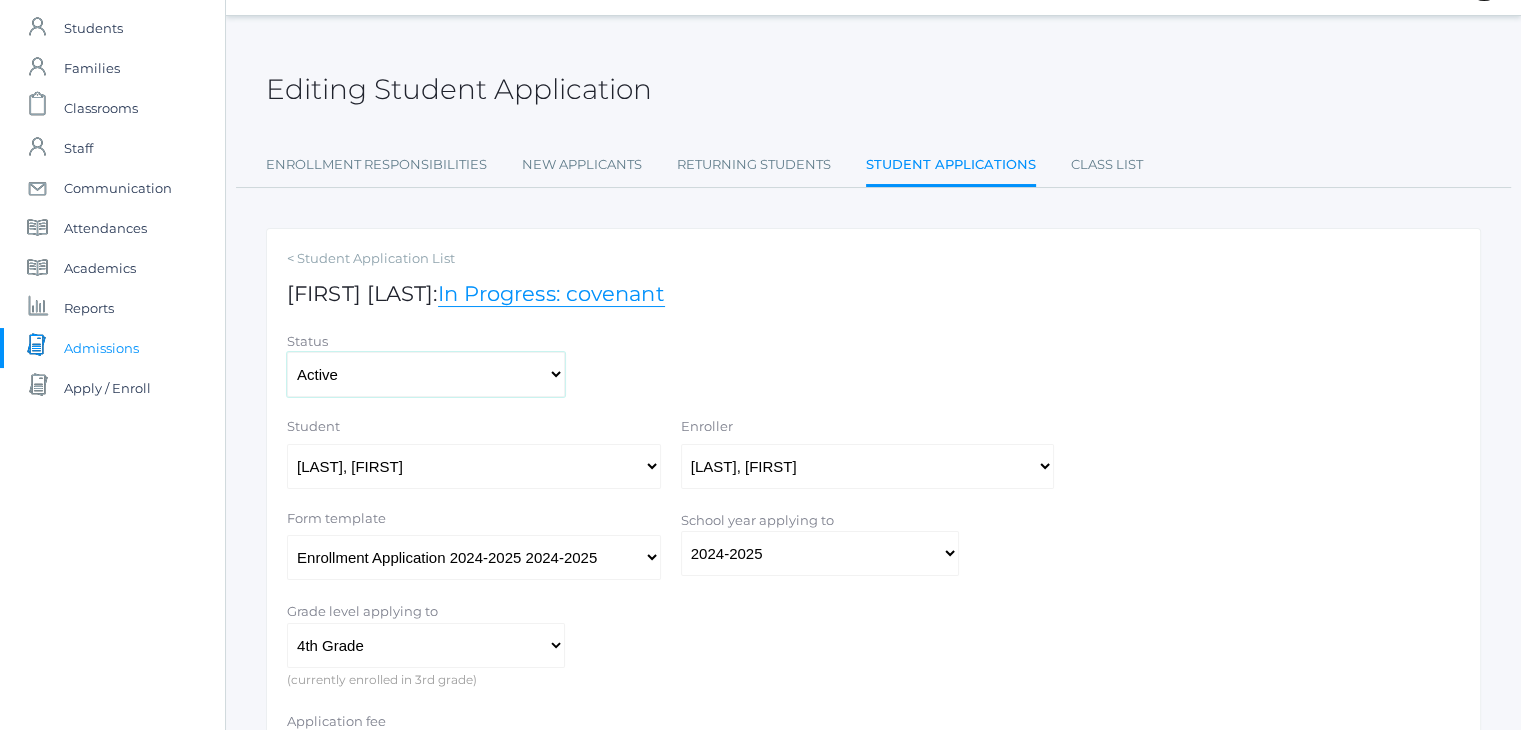 scroll, scrollTop: 68, scrollLeft: 0, axis: vertical 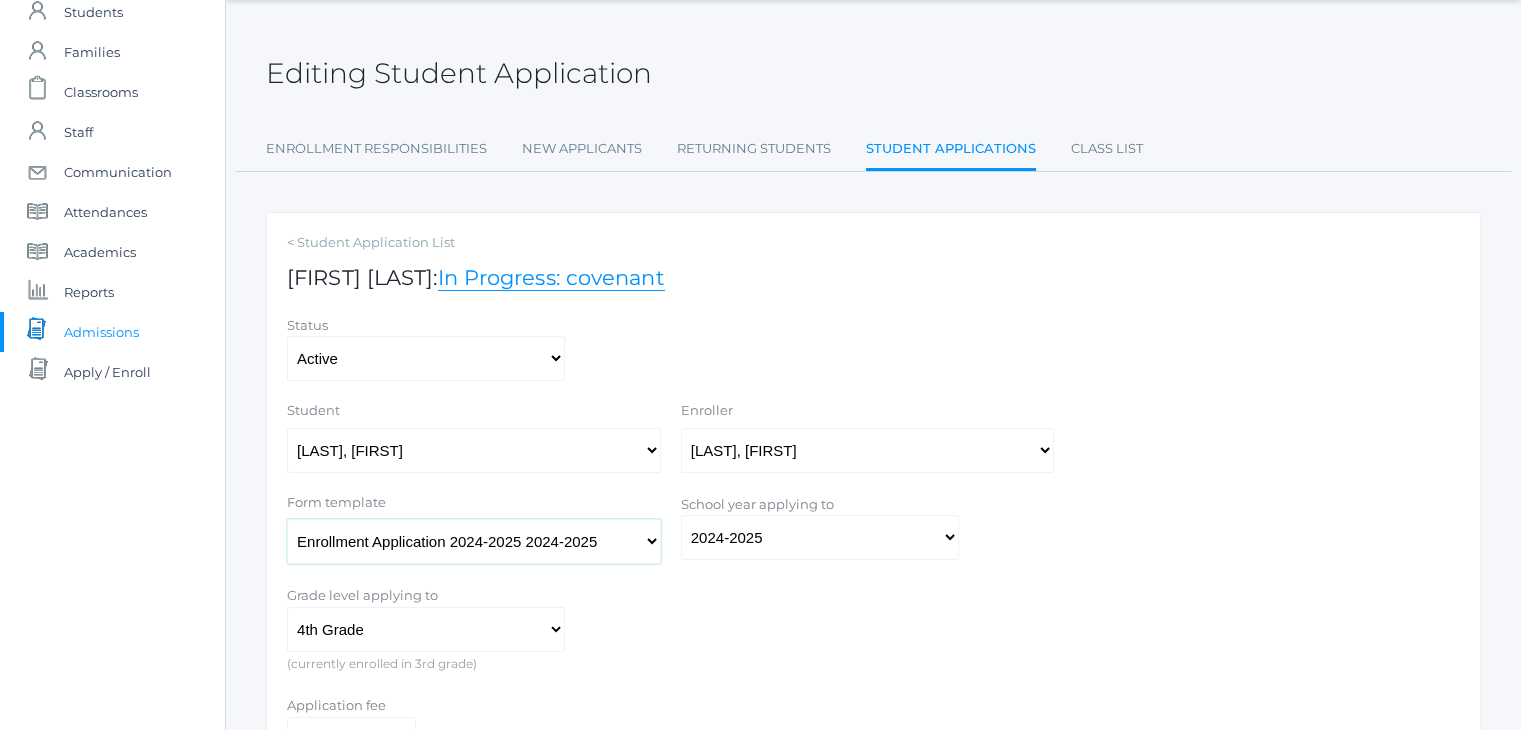 click on "Enrollment Application (secondary) 2025-2026
Admissions Application 2025-2026
Enrollment Application 2025-2026
Inquiry 2019-2020 2019-2020
Admissions Application 2019-2020 2019-2020
Enrollment Application 2019-2020 2019-2020
Family Application 2019-2020 2019-2020
Agreement & Authorization Application 2019-2020 2019-2020
Enrollment Application 2019-2020 (secondary) 2019-2020
Admissions Application 2020-2021 2020-2021
Enrollment Application 2020-2021 2020-2021
Enrollment Application 2020-2021 (secondary) 2020-2021
Admissions Application 2021-2022 2021-2022
Enrollment Application 2021-2022 2021-2022
Enrollment Application 2021-2022 (secondary) 2021-2022
Enrollment Application 2022-2023 (secondary) 2022-2023
Enrollment Application 2022-2023 2022-2023
Admissions Application 2022-2023 2022-2023
Admissions Application 2023-2024 2023-2024
Enrollment Application 2023-2024 2023-2024
Enrollment Application 2023-2024 (secondary) 2023-2024" at bounding box center [474, 541] 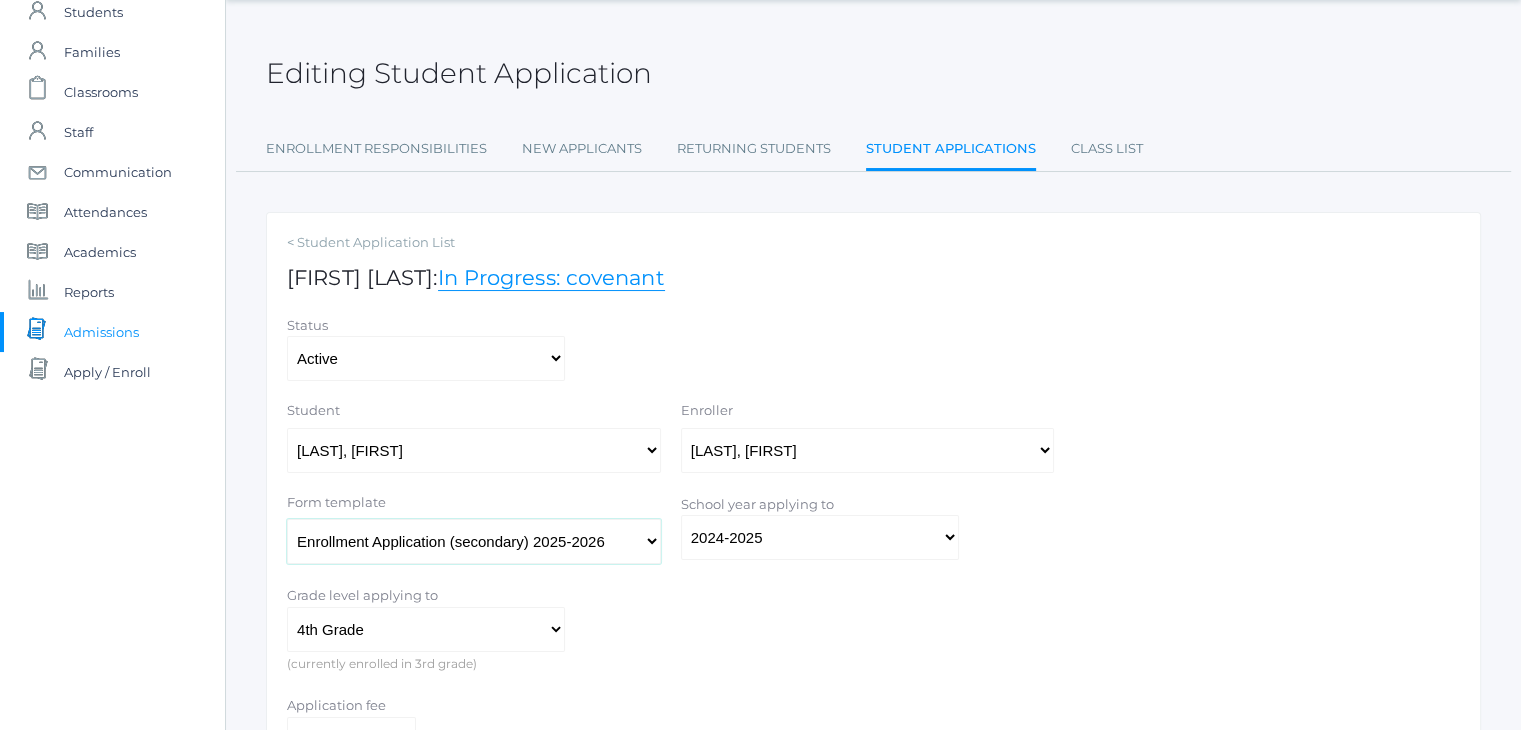 click on "Enrollment Application (secondary) 2025-2026
Admissions Application 2025-2026
Enrollment Application 2025-2026
Inquiry 2019-2020 2019-2020
Admissions Application 2019-2020 2019-2020
Enrollment Application 2019-2020 2019-2020
Family Application 2019-2020 2019-2020
Agreement & Authorization Application 2019-2020 2019-2020
Enrollment Application 2019-2020 (secondary) 2019-2020
Admissions Application 2020-2021 2020-2021
Enrollment Application 2020-2021 2020-2021
Enrollment Application 2020-2021 (secondary) 2020-2021
Admissions Application 2021-2022 2021-2022
Enrollment Application 2021-2022 2021-2022
Enrollment Application 2021-2022 (secondary) 2021-2022
Enrollment Application 2022-2023 (secondary) 2022-2023
Enrollment Application 2022-2023 2022-2023
Admissions Application 2022-2023 2022-2023
Admissions Application 2023-2024 2023-2024
Enrollment Application 2023-2024 2023-2024
Enrollment Application 2023-2024 (secondary) 2023-2024" at bounding box center (474, 541) 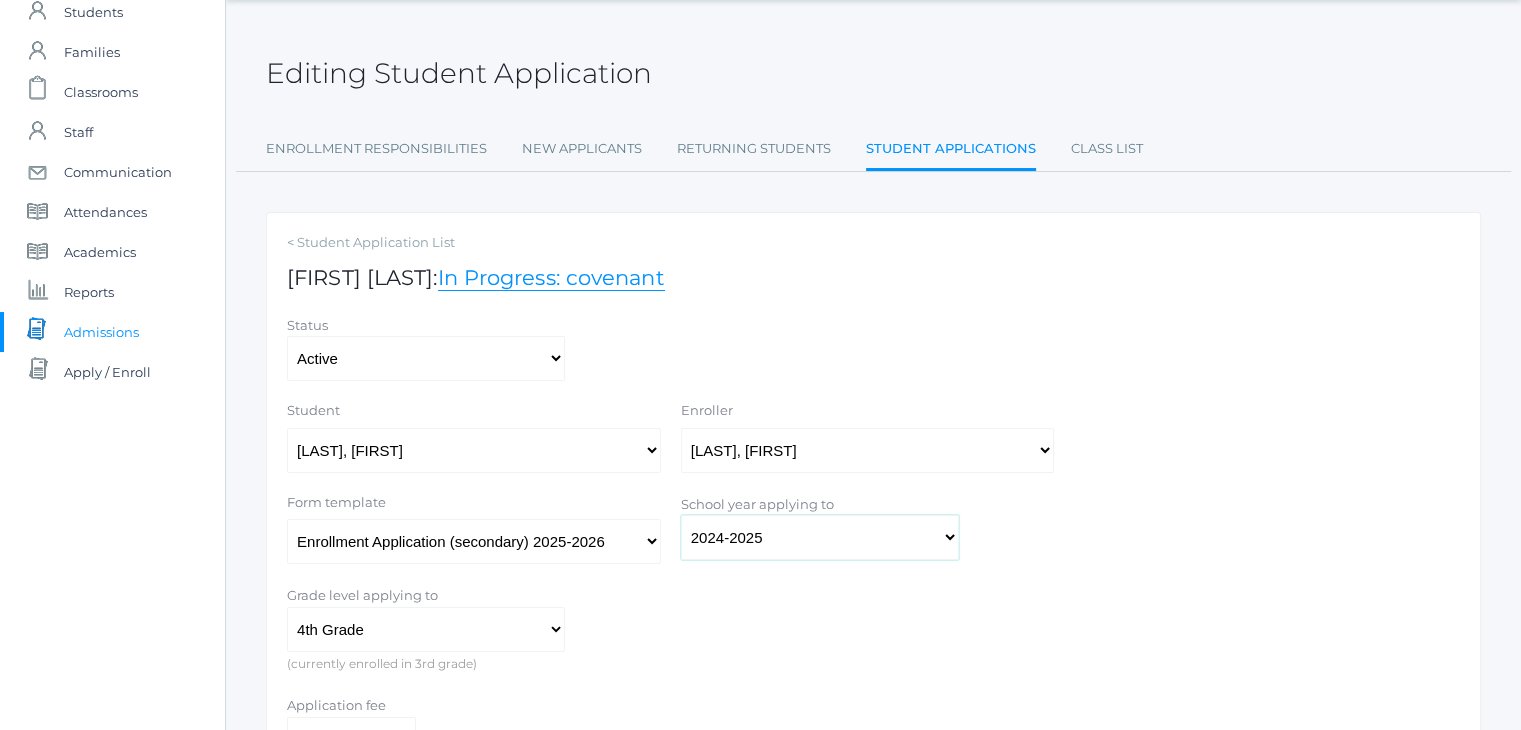 click on "2019-2020
2020-2021
2021-2022
2022-2023
2023-2024
2024-2025
2025-2026" at bounding box center (820, 537) 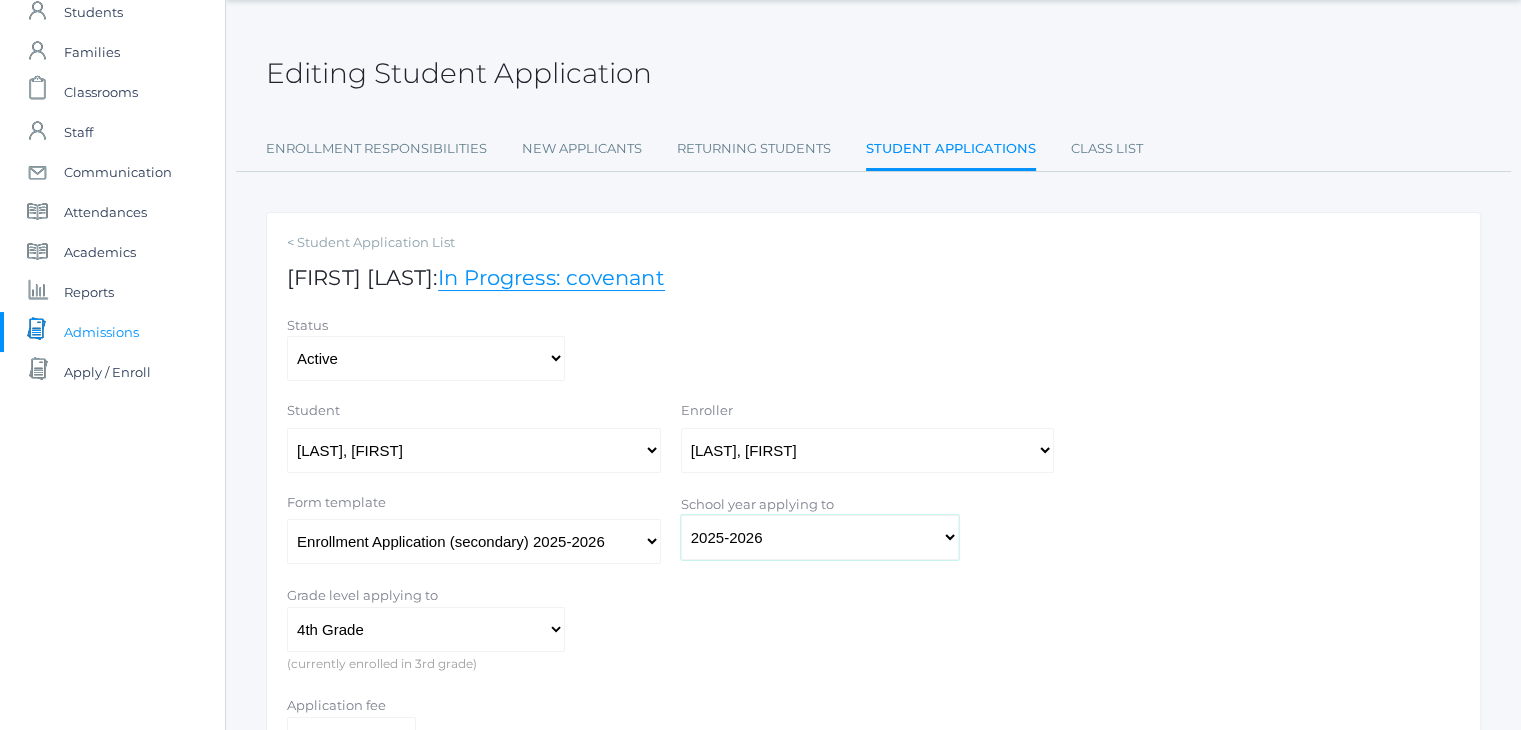 click on "2019-2020
2020-2021
2021-2022
2022-2023
2023-2024
2024-2025
2025-2026" at bounding box center [820, 537] 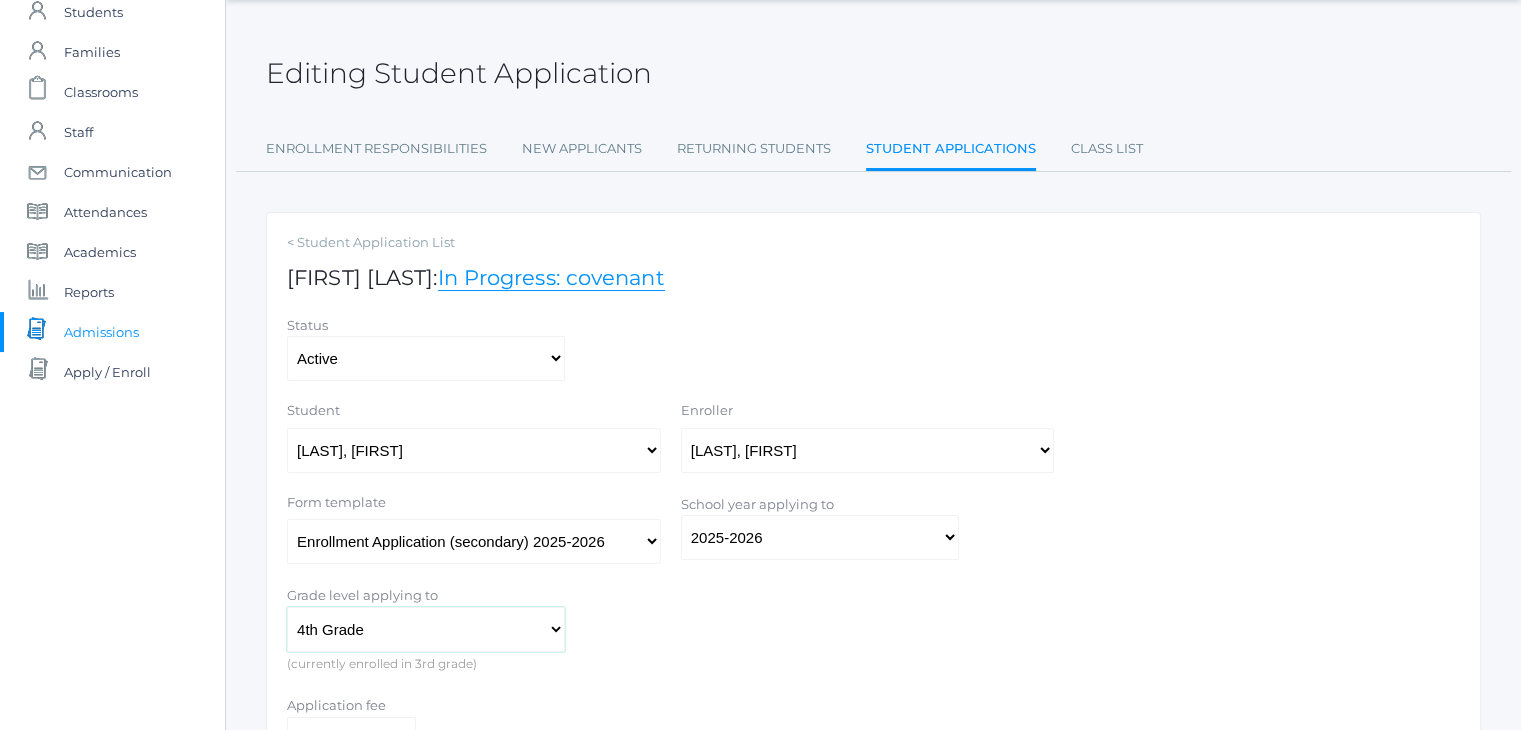 click on "Kindergarten
1st Grade
2nd Grade
3rd Grade
4th Grade
5th Grade
6th Grade
7th Grade
8th Grade
9th Grade
10th Grade
11th Grade
12th Grade" at bounding box center (426, 629) 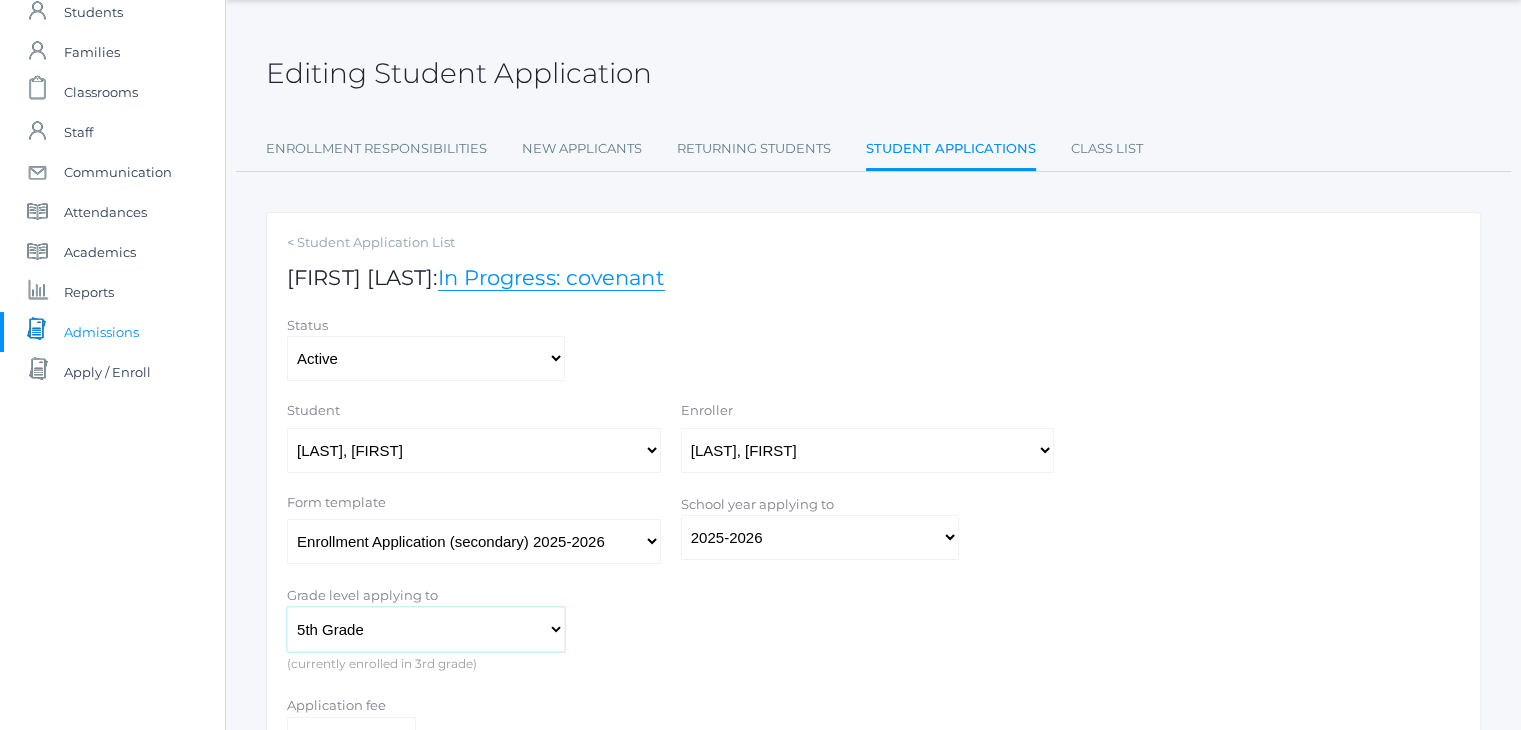 click on "Kindergarten
1st Grade
2nd Grade
3rd Grade
4th Grade
5th Grade
6th Grade
7th Grade
8th Grade
9th Grade
10th Grade
11th Grade
12th Grade" at bounding box center [426, 629] 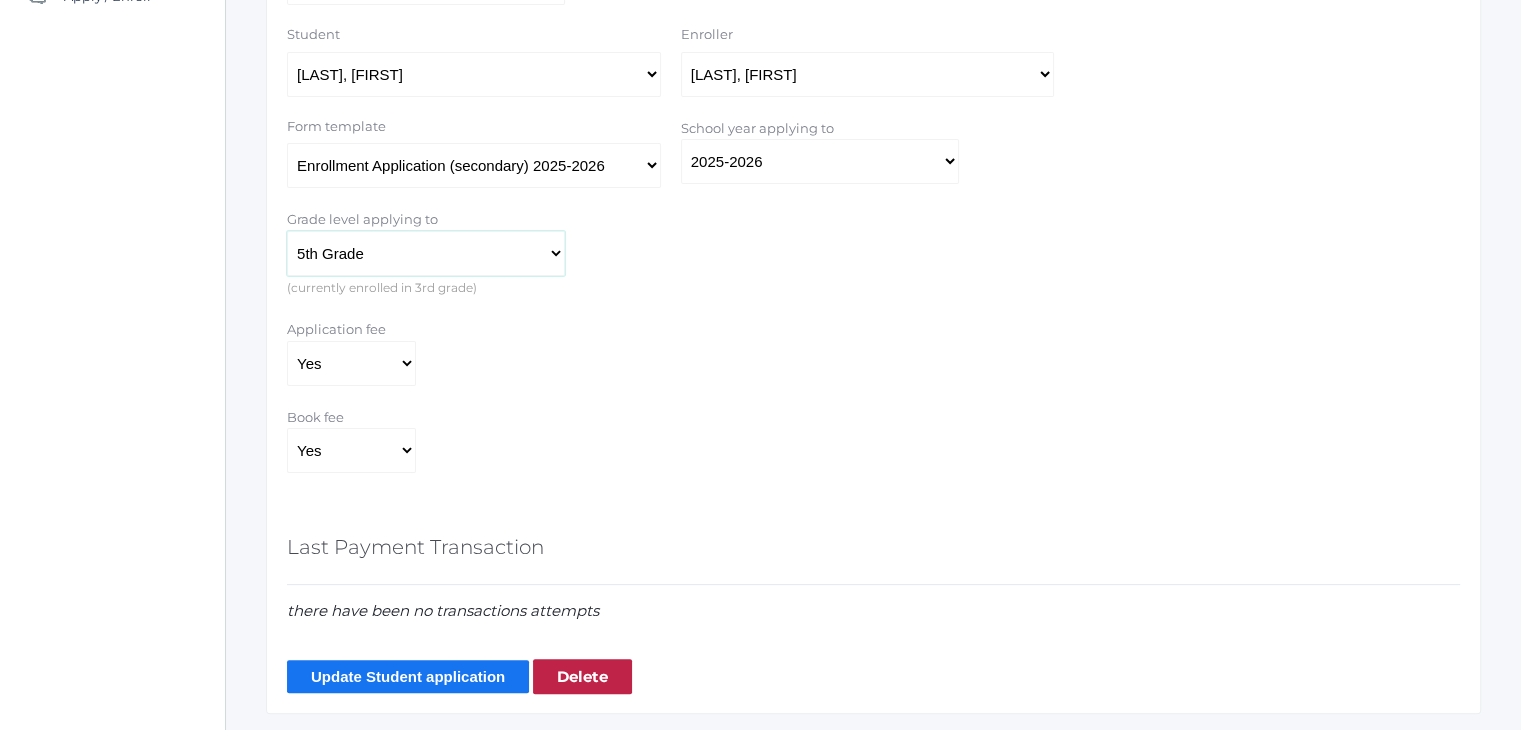 scroll, scrollTop: 451, scrollLeft: 0, axis: vertical 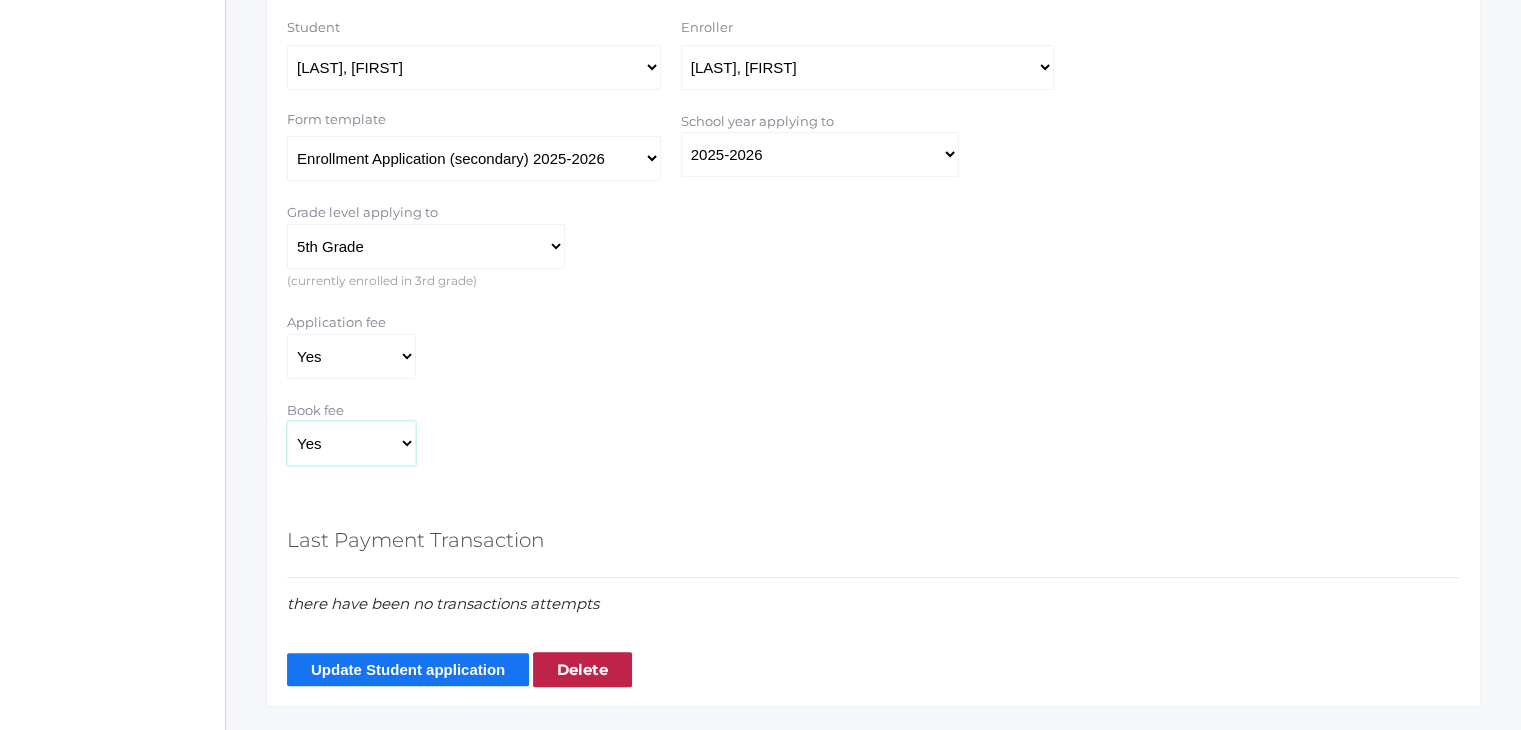 click on "Yes
No" at bounding box center [351, 443] 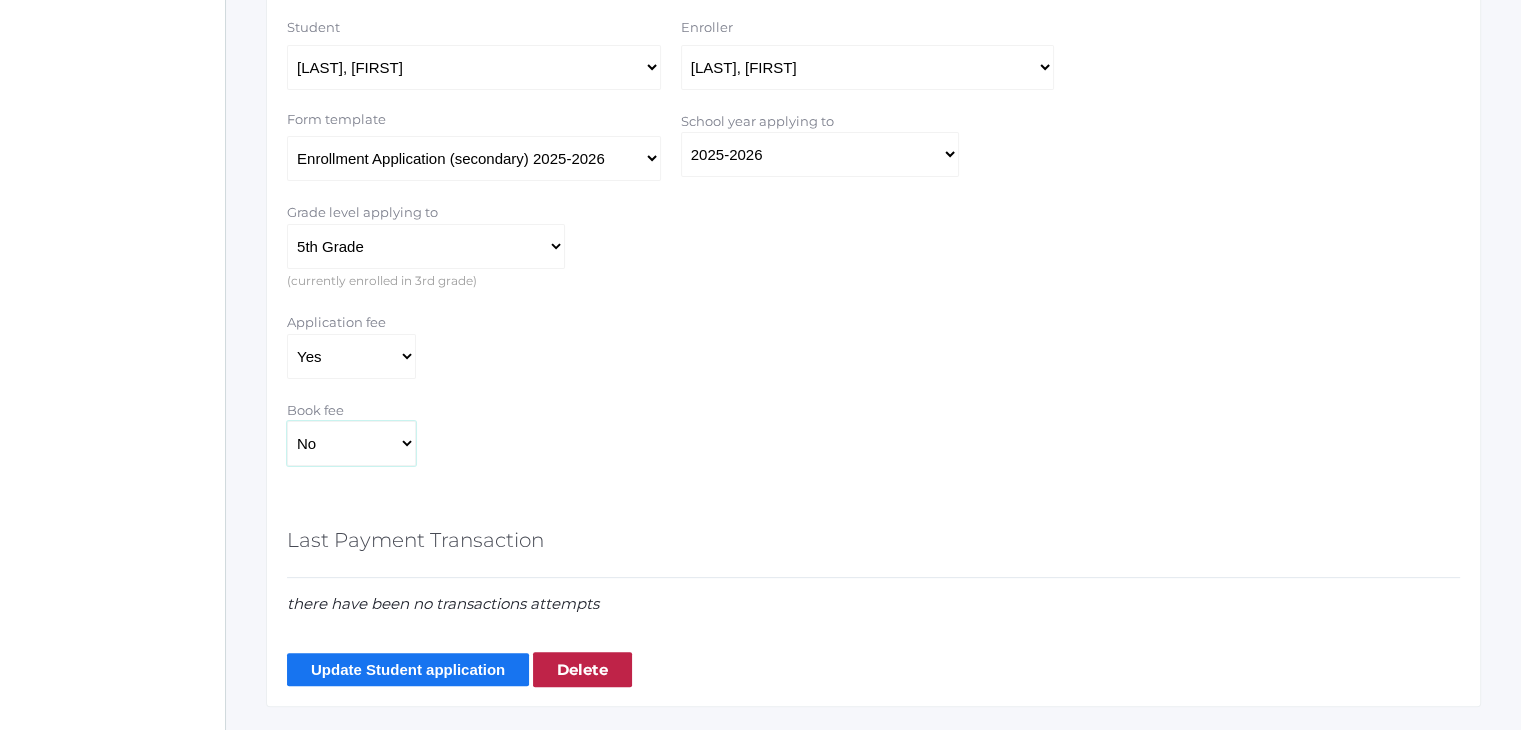click on "Yes
No" at bounding box center (351, 443) 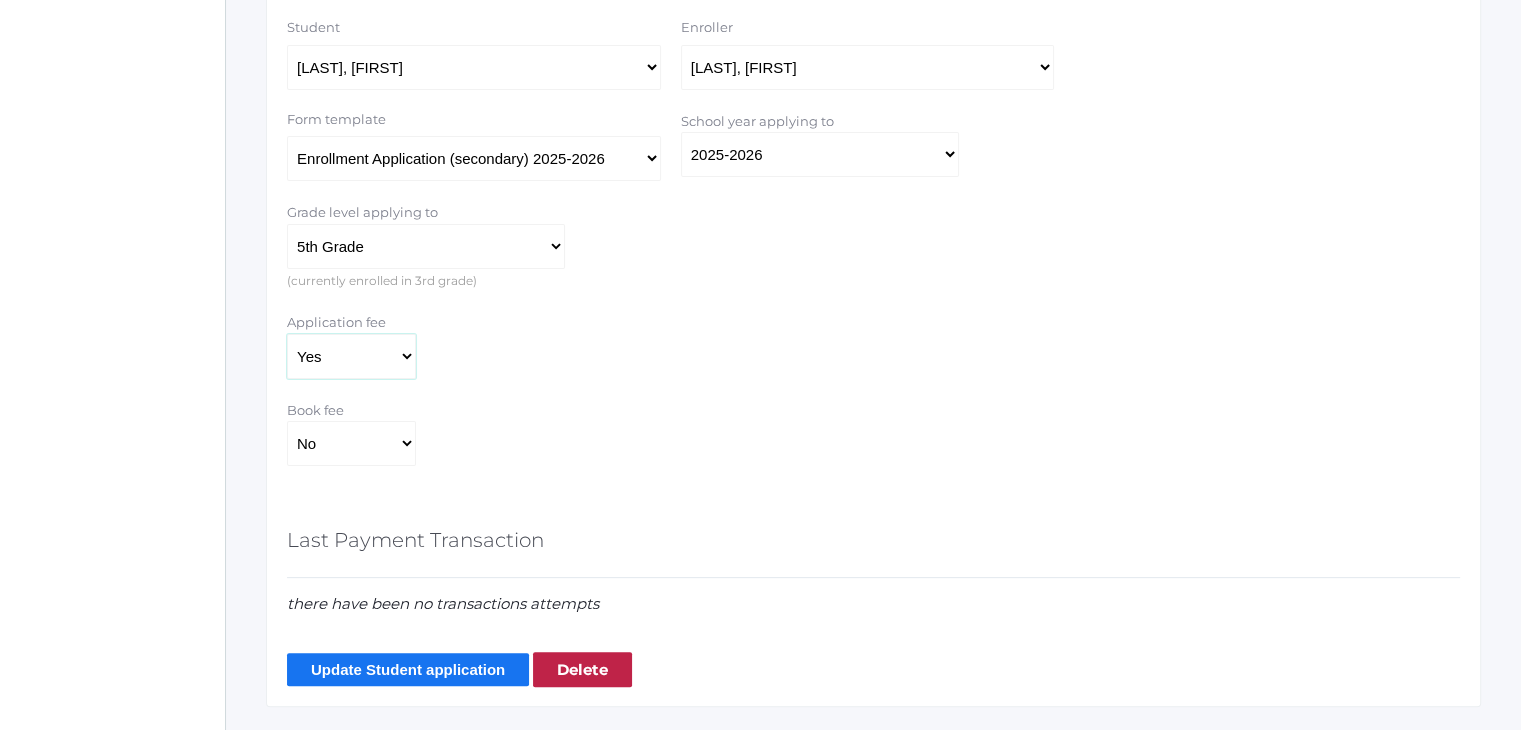 drag, startPoint x: 407, startPoint y: 350, endPoint x: 392, endPoint y: 421, distance: 72.56721 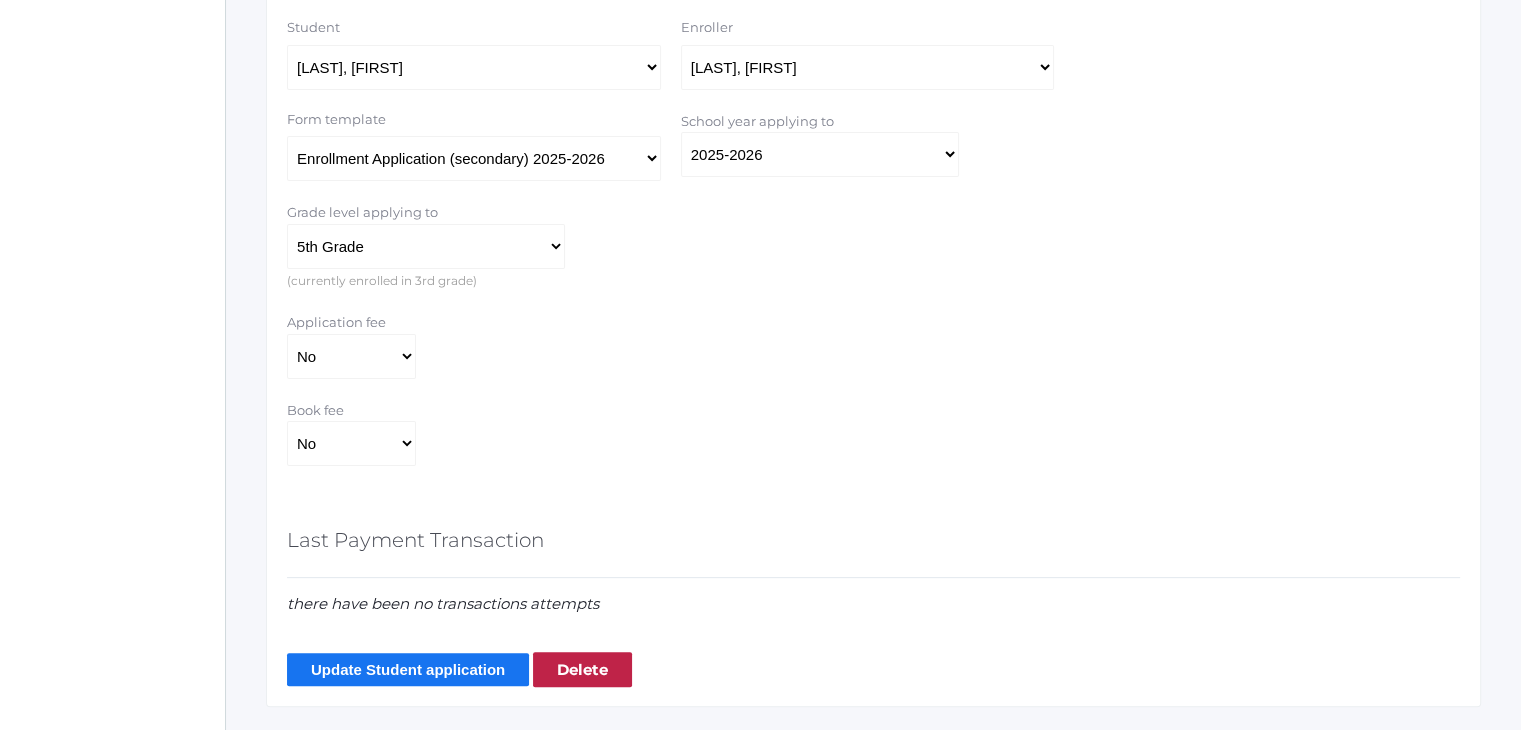 click on "Update Student application" at bounding box center [408, 669] 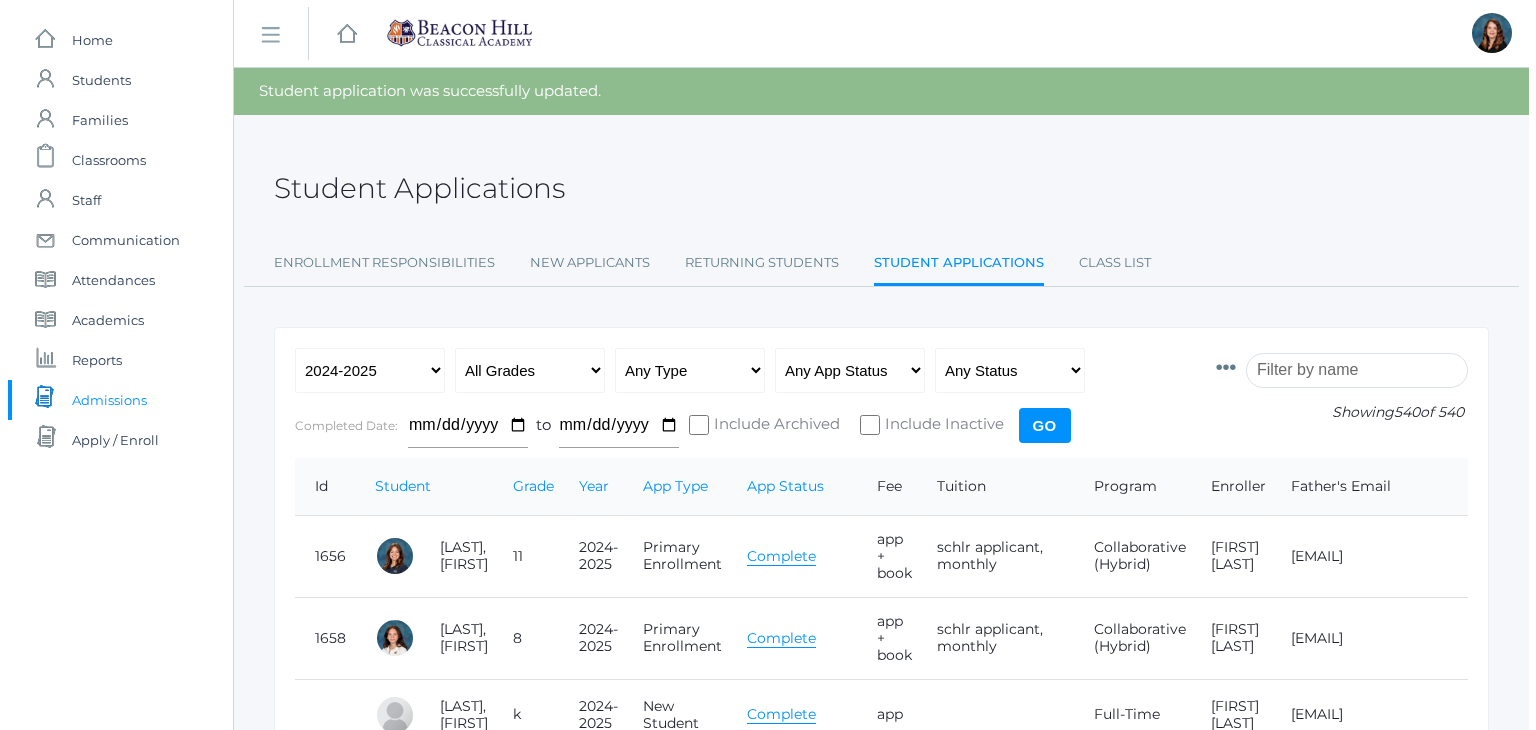 scroll, scrollTop: 0, scrollLeft: 0, axis: both 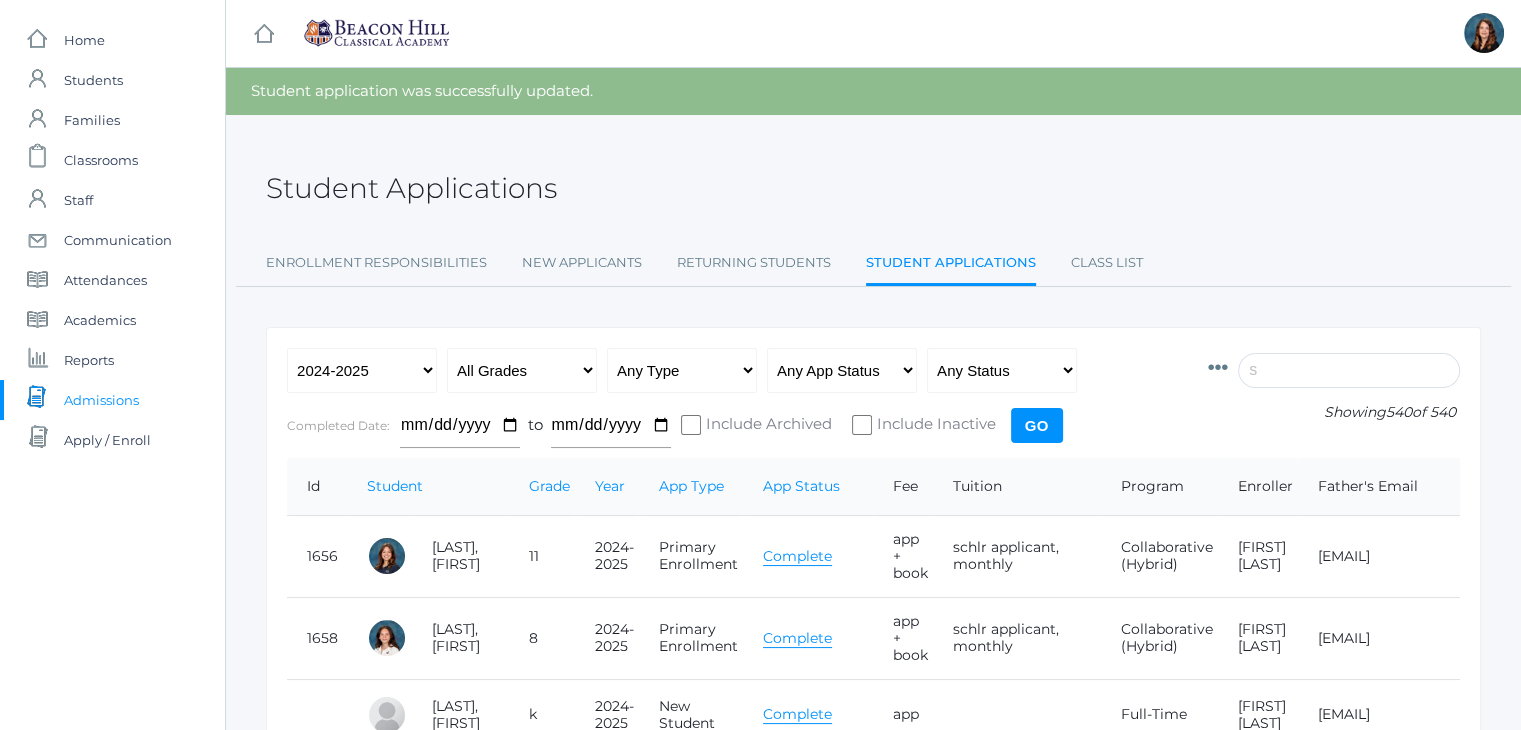 click on "s" at bounding box center [1349, 370] 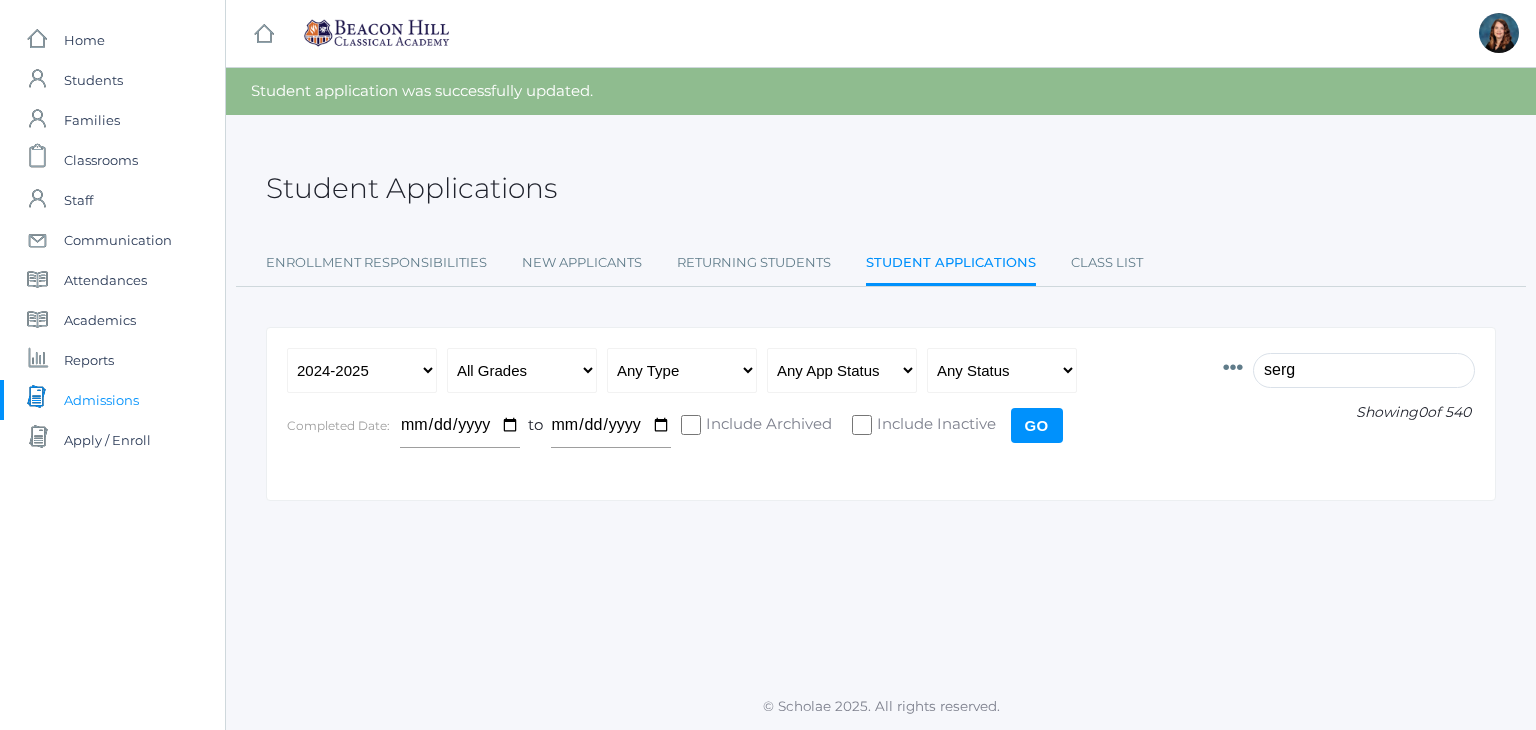 type on "serg" 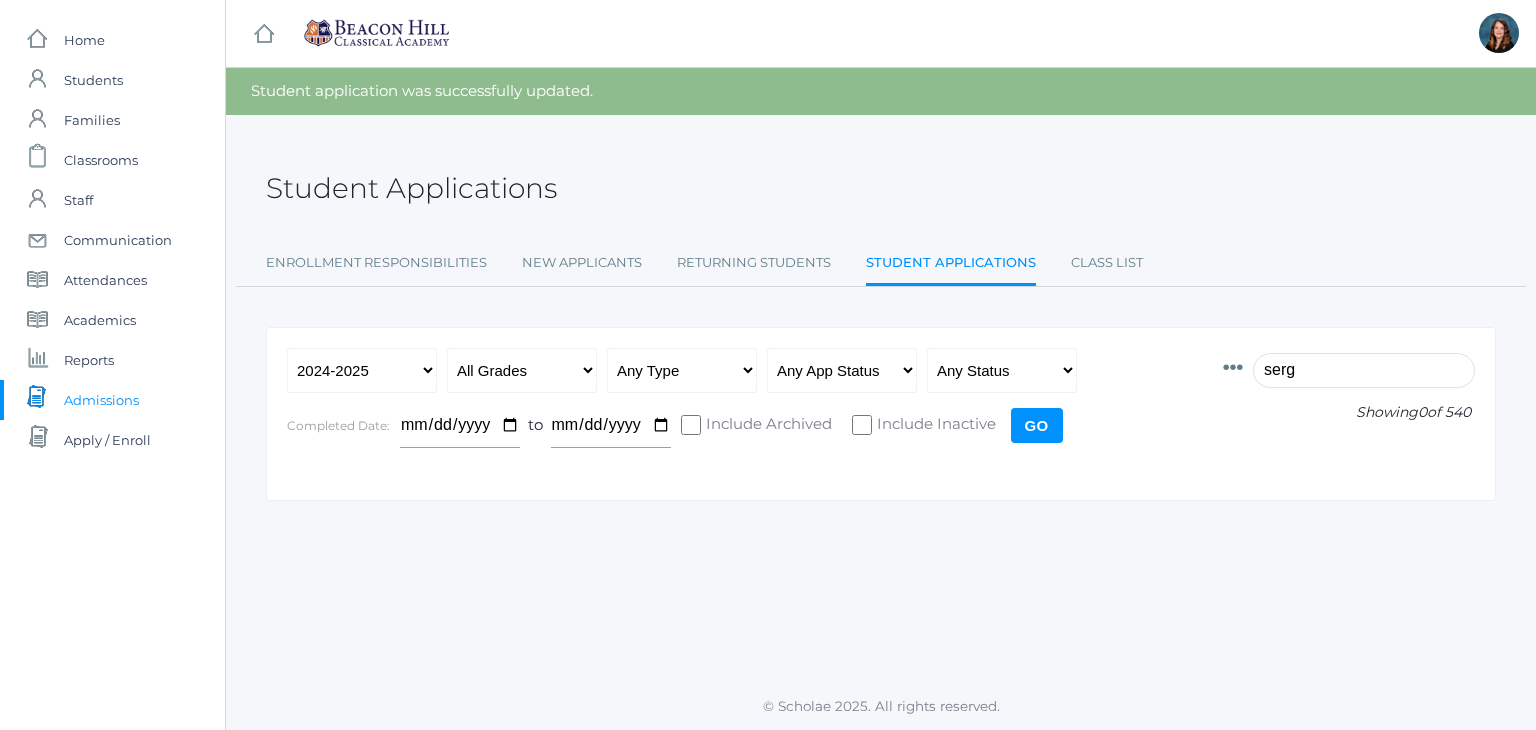 click on "Include Inactive" at bounding box center (862, 425) 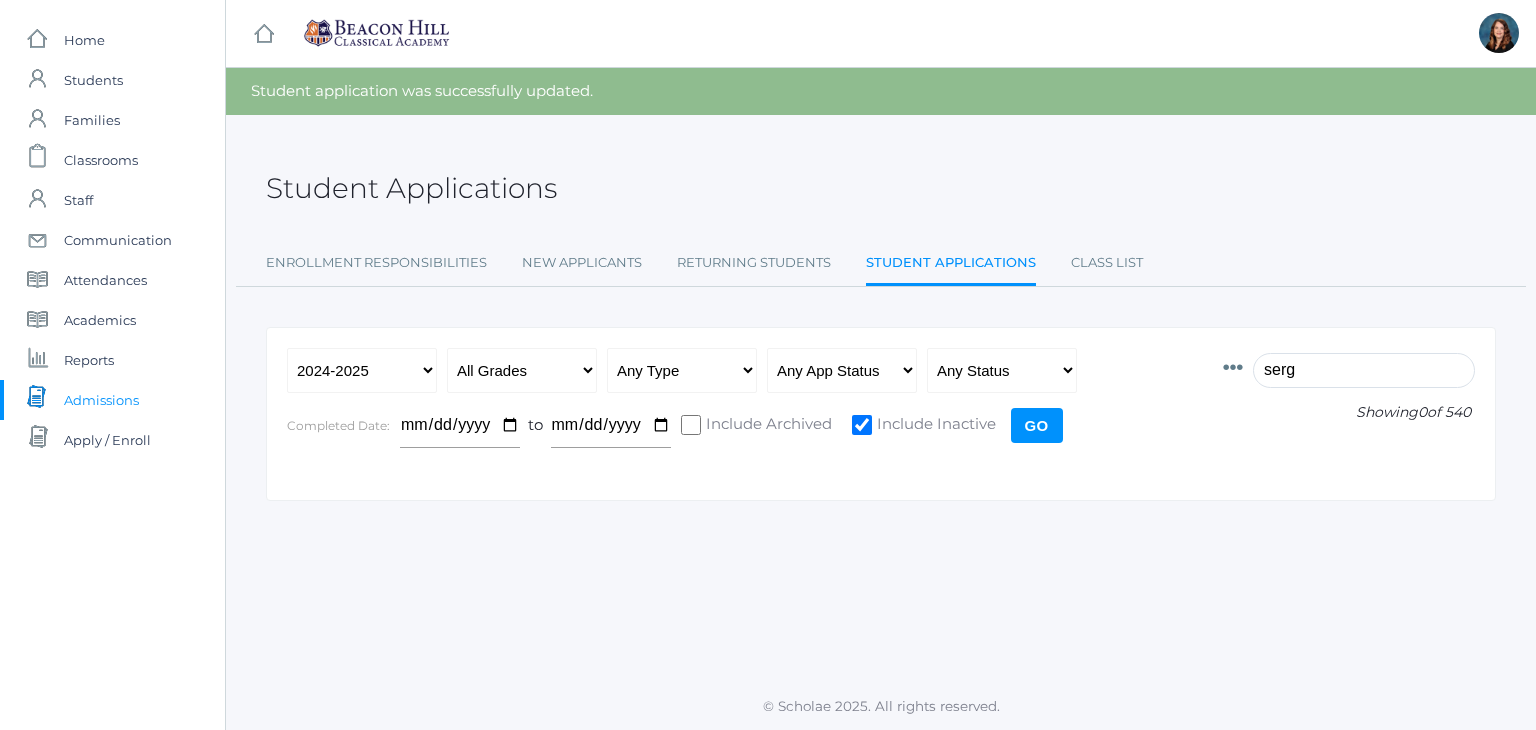 click on "Go" at bounding box center (1037, 425) 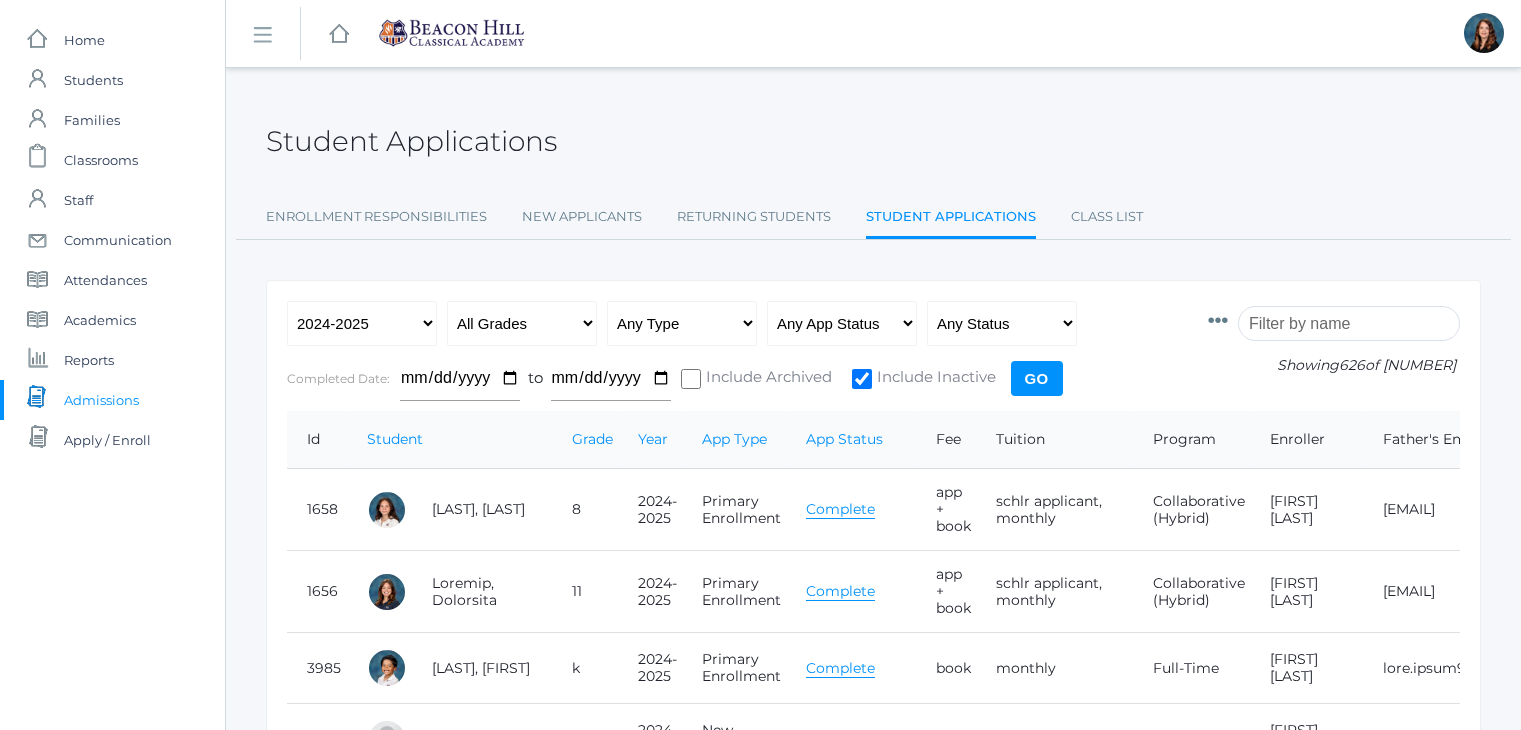 scroll, scrollTop: 0, scrollLeft: 0, axis: both 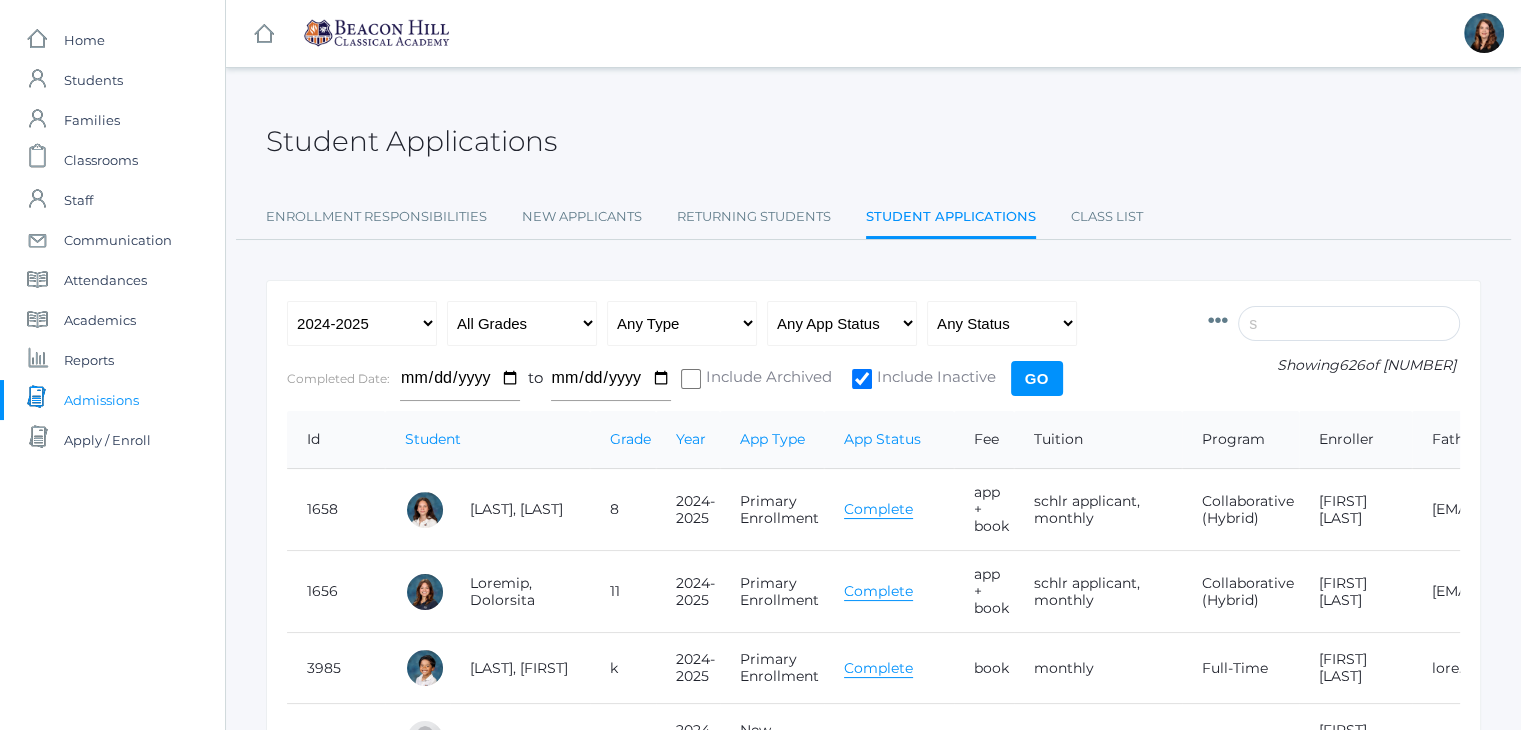click on "s" at bounding box center [1349, 323] 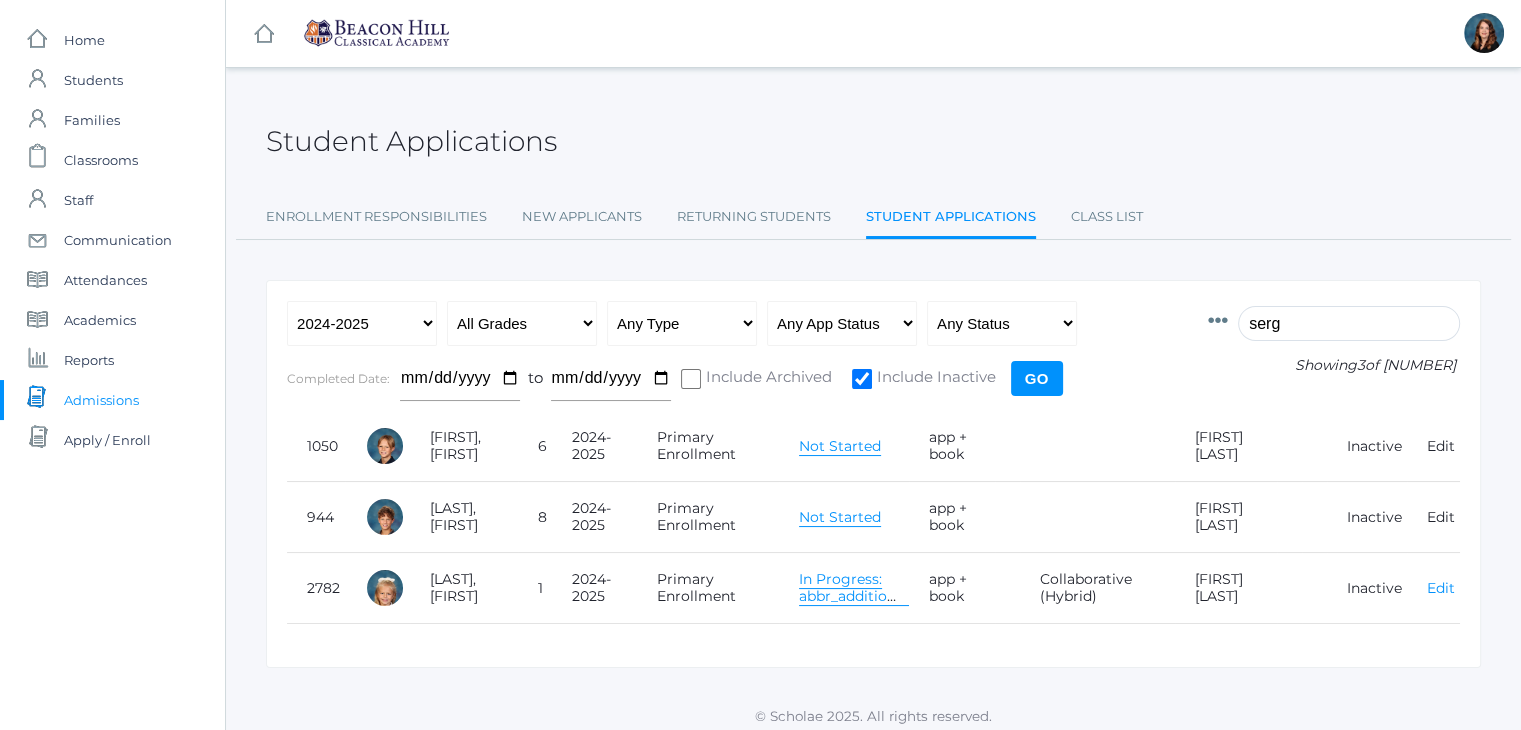 type on "serg" 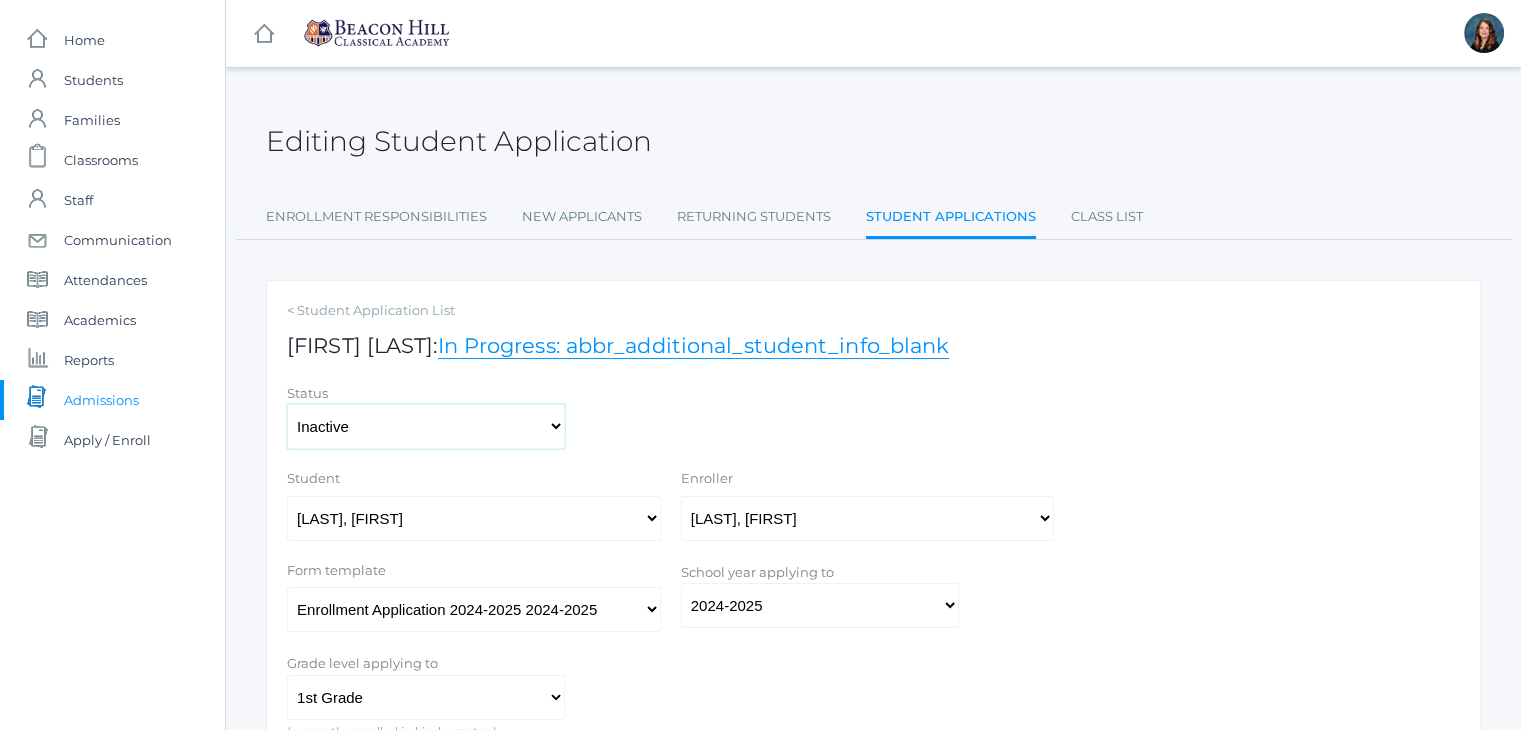 click on "Active
Inactive" at bounding box center (426, 426) 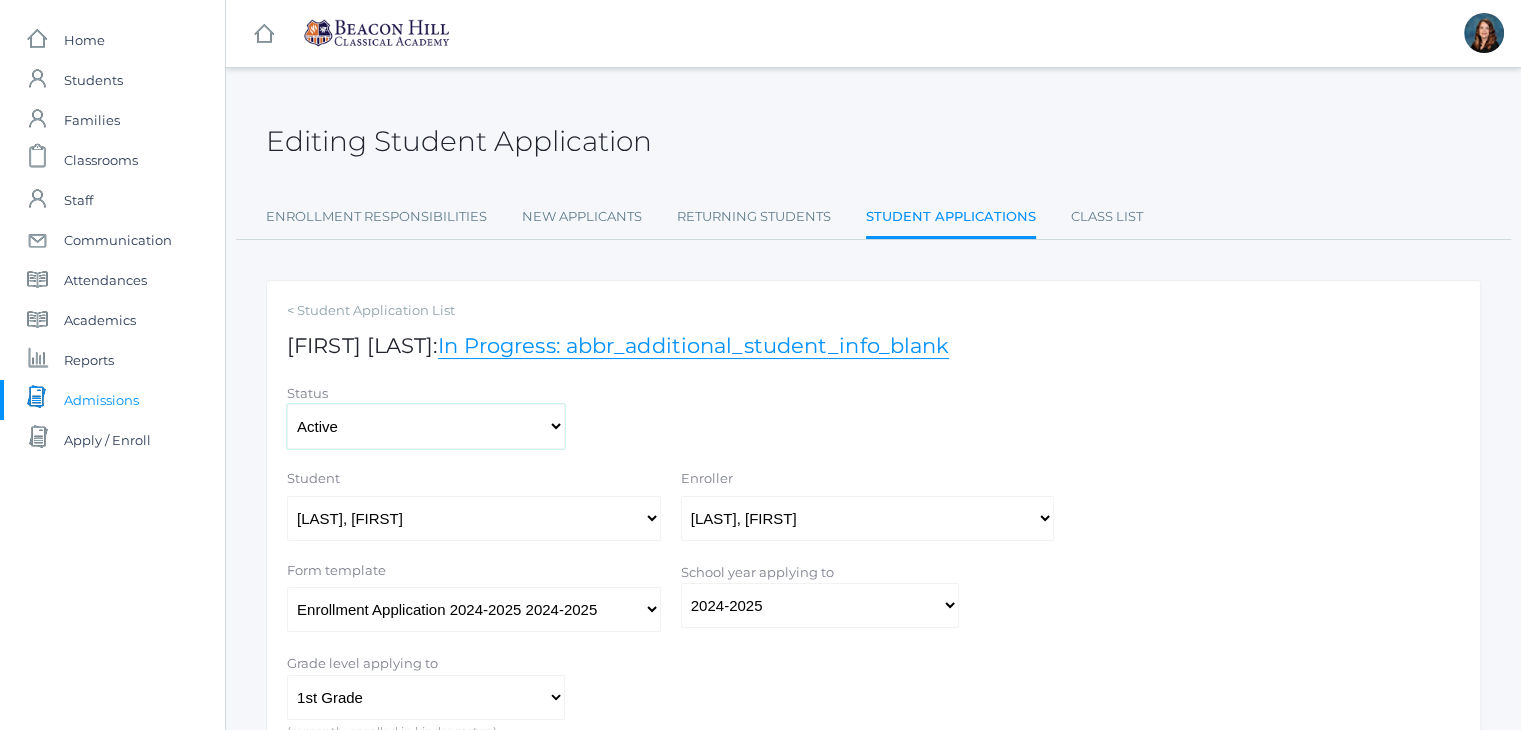 click on "Active
Inactive" at bounding box center [426, 426] 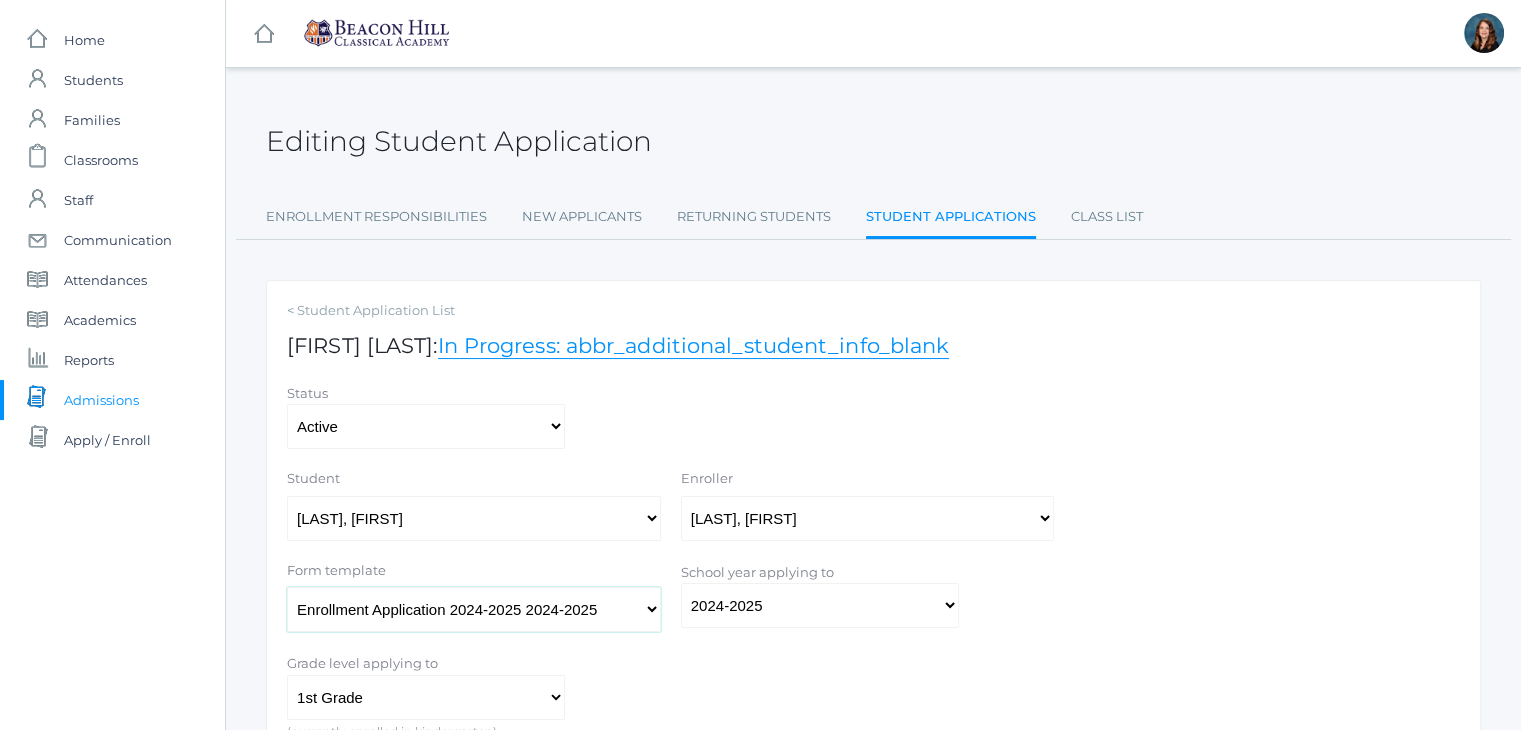 click on "[APPLICATION] [YEAR]-[YEAR]
[APPLICATION] [YEAR]-[YEAR]
[APPLICATION] [YEAR]-[YEAR]
[INQUIRY] [YEAR]-[YEAR] [YEAR]-[YEAR]
[APPLICATION] [YEAR]-[YEAR] [YEAR]-[YEAR]
[APPLICATION] [YEAR]-[YEAR] [YEAR]-[YEAR]
[APPLICATION] [YEAR]-[YEAR] [YEAR]-[YEAR]
[AGREEMENT] & [AUTHORIZATION] [APPLICATION] [YEAR]-[YEAR] [YEAR]-[YEAR]
[APPLICATION] [YEAR]-[YEAR] ([LAST]) [YEAR]-[YEAR]
[APPLICATION] [YEAR]-[YEAR] [YEAR]-[YEAR]
[APPLICATION] [YEAR]-[YEAR] [YEAR]-[YEAR]
[APPLICATION] [YEAR]-[YEAR] ([LAST]) [YEAR]-[YEAR]
[APPLICATION] [YEAR]-[YEAR] [YEAR]-[YEAR]
[APPLICATION] [YEAR]-[YEAR] [YEAR]-[YEAR]
[APPLICATION] [YEAR]-[YEAR] ([LAST]) [YEAR]-[YEAR]
[APPLICATION] [YEAR]-[YEAR] ([LAST]) [YEAR]-[YEAR]
[APPLICATION] [YEAR]-[YEAR] [YEAR]-[YEAR]
[APPLICATION] [YEAR]-[YEAR] [YEAR]-[YEAR]
[APPLICATION] [YEAR]-[YEAR] [YEAR]-[YEAR]
[APPLICATION] [YEAR]-[YEAR] [YEAR]-[YEAR]
[APPLICATION] [YEAR]-[YEAR] [YEAR]-[YEAR]
[APPLICATION] [YEAR]-[YEAR] ([LAST]) [YEAR]-[YEAR]" at bounding box center [474, 609] 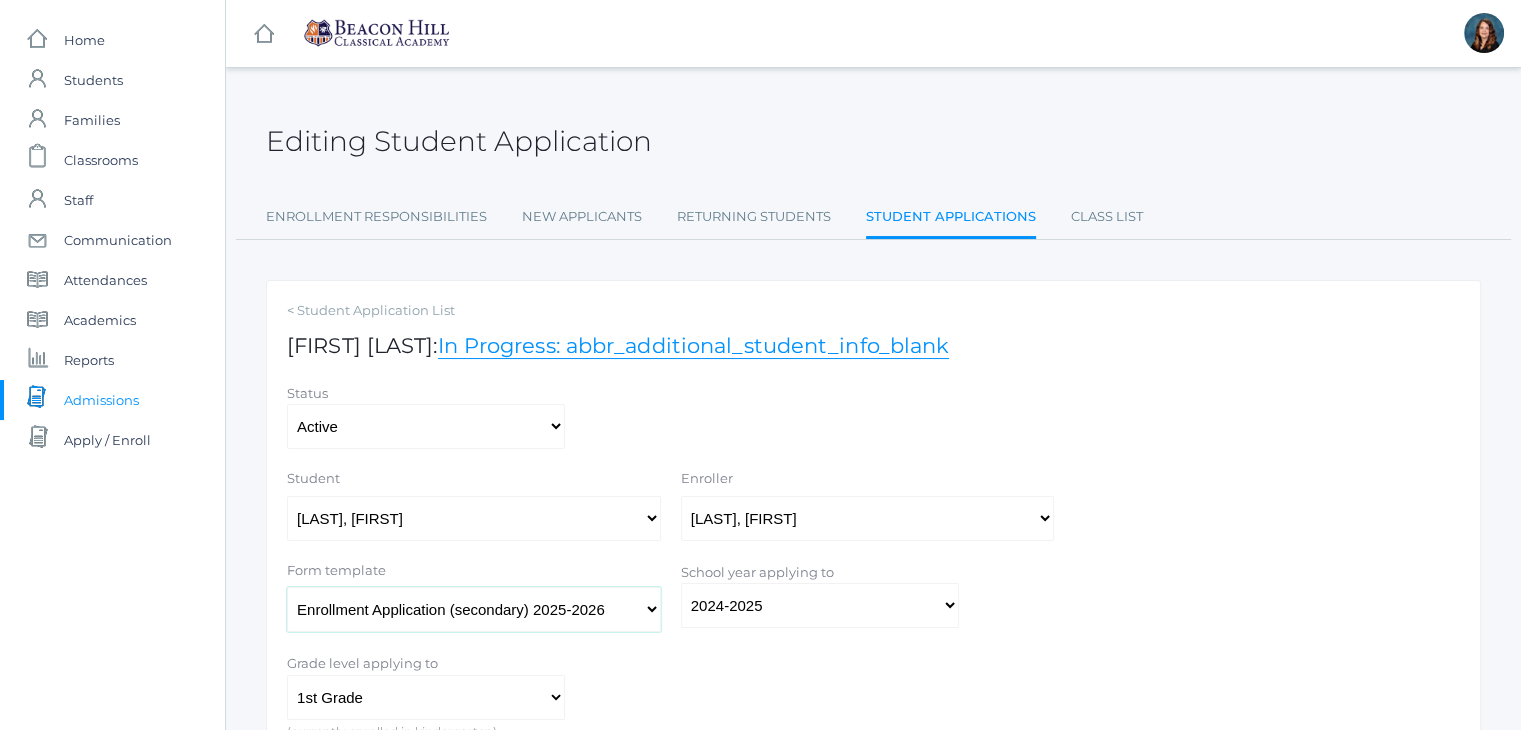 click on "[APPLICATION] [YEAR]-[YEAR]
[APPLICATION] [YEAR]-[YEAR]
[APPLICATION] [YEAR]-[YEAR]
[INQUIRY] [YEAR]-[YEAR] [YEAR]-[YEAR]
[APPLICATION] [YEAR]-[YEAR] [YEAR]-[YEAR]
[APPLICATION] [YEAR]-[YEAR] [YEAR]-[YEAR]
[APPLICATION] [YEAR]-[YEAR] [YEAR]-[YEAR]
[AGREEMENT] & [AUTHORIZATION] [APPLICATION] [YEAR]-[YEAR] [YEAR]-[YEAR]
[APPLICATION] [YEAR]-[YEAR] ([LAST]) [YEAR]-[YEAR]
[APPLICATION] [YEAR]-[YEAR] [YEAR]-[YEAR]
[APPLICATION] [YEAR]-[YEAR] [YEAR]-[YEAR]
[APPLICATION] [YEAR]-[YEAR] ([LAST]) [YEAR]-[YEAR]
[APPLICATION] [YEAR]-[YEAR] [YEAR]-[YEAR]
[APPLICATION] [YEAR]-[YEAR] [YEAR]-[YEAR]
[APPLICATION] [YEAR]-[YEAR] ([LAST]) [YEAR]-[YEAR]
[APPLICATION] [YEAR]-[YEAR] ([LAST]) [YEAR]-[YEAR]
[APPLICATION] [YEAR]-[YEAR] [YEAR]-[YEAR]
[APPLICATION] [YEAR]-[YEAR] [YEAR]-[YEAR]
[APPLICATION] [YEAR]-[YEAR] [YEAR]-[YEAR]
[APPLICATION] [YEAR]-[YEAR] [YEAR]-[YEAR]
[APPLICATION] [YEAR]-[YEAR] [YEAR]-[YEAR]
[APPLICATION] [YEAR]-[YEAR] ([LAST]) [YEAR]-[YEAR]" at bounding box center [474, 609] 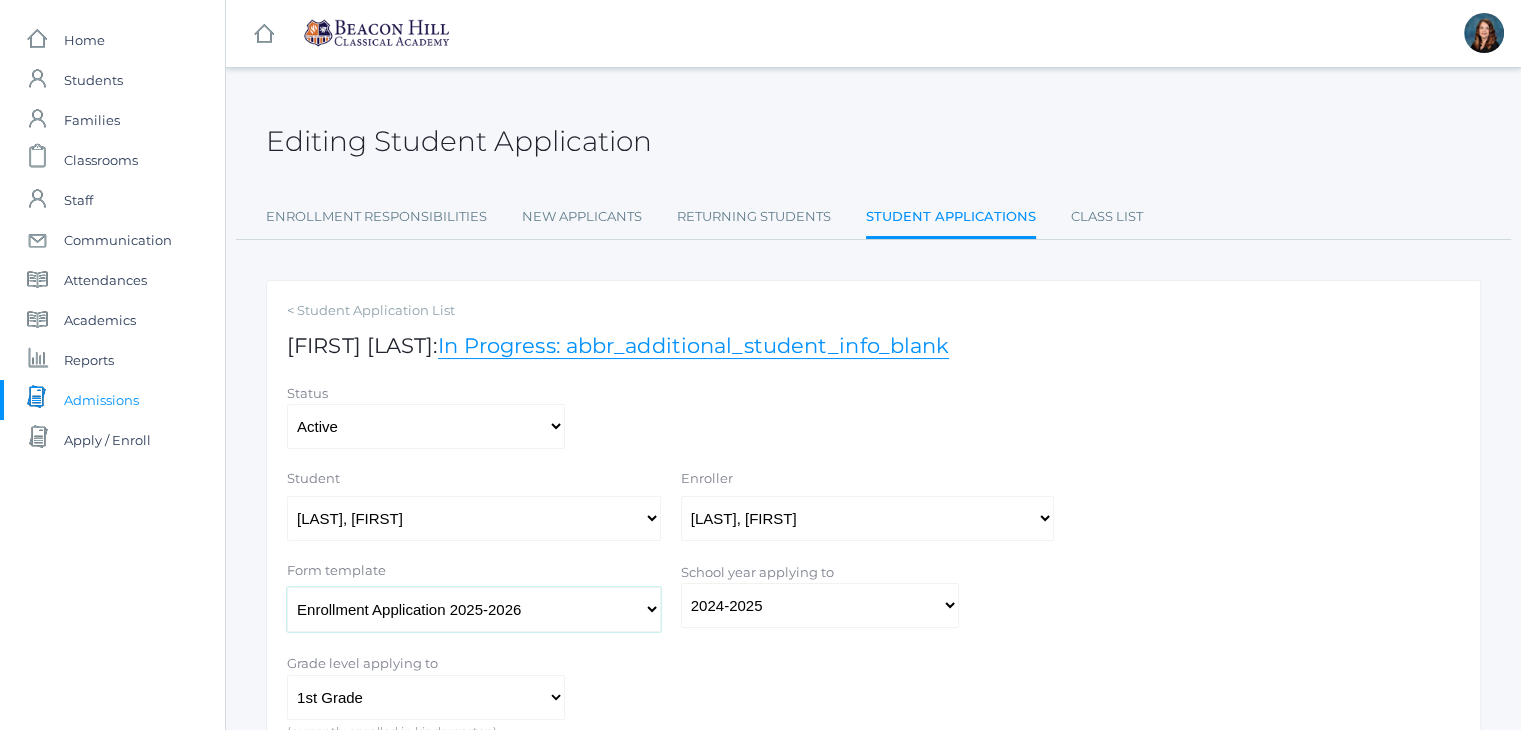 click on "[APPLICATION] [YEAR]-[YEAR]
[APPLICATION] [YEAR]-[YEAR]
[APPLICATION] [YEAR]-[YEAR]
[INQUIRY] [YEAR]-[YEAR] [YEAR]-[YEAR]
[APPLICATION] [YEAR]-[YEAR] [YEAR]-[YEAR]
[APPLICATION] [YEAR]-[YEAR] [YEAR]-[YEAR]
[APPLICATION] [YEAR]-[YEAR] [YEAR]-[YEAR]
[AGREEMENT] & [AUTHORIZATION] [APPLICATION] [YEAR]-[YEAR] [YEAR]-[YEAR]
[APPLICATION] [YEAR]-[YEAR] ([LAST]) [YEAR]-[YEAR]
[APPLICATION] [YEAR]-[YEAR] [YEAR]-[YEAR]
[APPLICATION] [YEAR]-[YEAR] [YEAR]-[YEAR]
[APPLICATION] [YEAR]-[YEAR] ([LAST]) [YEAR]-[YEAR]
[APPLICATION] [YEAR]-[YEAR] [YEAR]-[YEAR]
[APPLICATION] [YEAR]-[YEAR] [YEAR]-[YEAR]
[APPLICATION] [YEAR]-[YEAR] ([LAST]) [YEAR]-[YEAR]
[APPLICATION] [YEAR]-[YEAR] ([LAST]) [YEAR]-[YEAR]
[APPLICATION] [YEAR]-[YEAR] [YEAR]-[YEAR]
[APPLICATION] [YEAR]-[YEAR] [YEAR]-[YEAR]
[APPLICATION] [YEAR]-[YEAR] [YEAR]-[YEAR]
[APPLICATION] [YEAR]-[YEAR] [YEAR]-[YEAR]
[APPLICATION] [YEAR]-[YEAR] [YEAR]-[YEAR]
[APPLICATION] [YEAR]-[YEAR] ([LAST]) [YEAR]-[YEAR]" at bounding box center (474, 609) 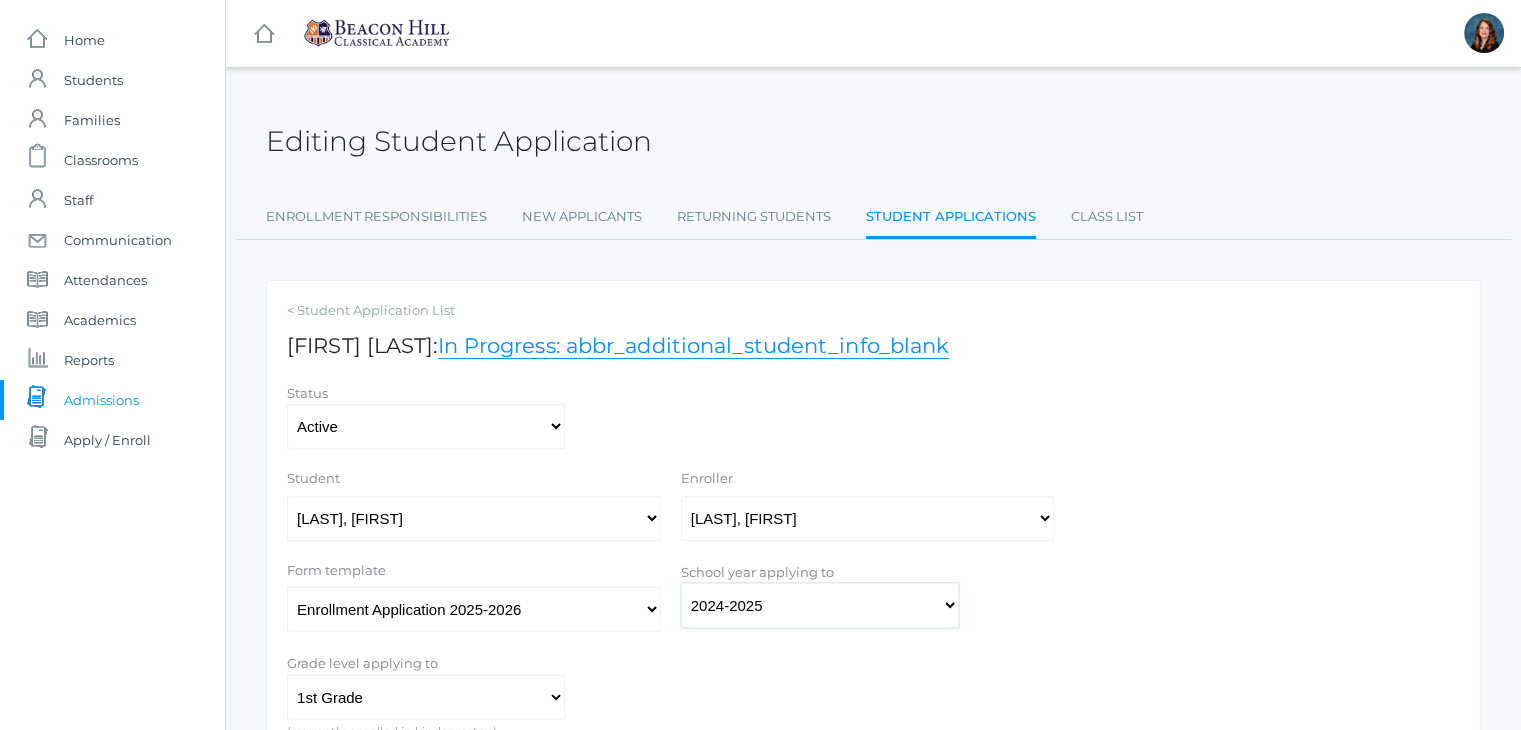 click on "2019-2020
2020-2021
2021-2022
2022-2023
2023-2024
2024-2025
2025-2026" at bounding box center (820, 605) 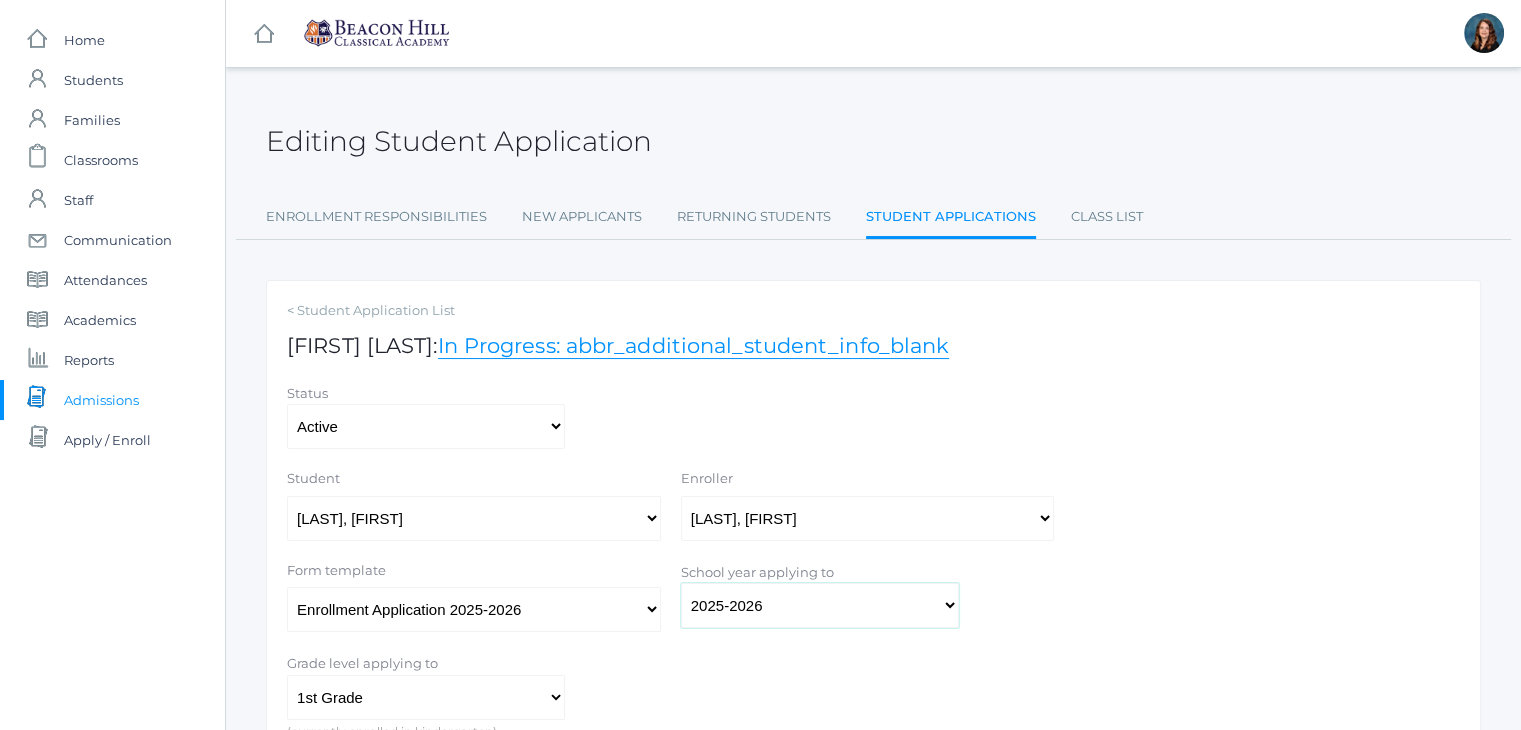 click on "2019-2020
2020-2021
2021-2022
2022-2023
2023-2024
2024-2025
2025-2026" at bounding box center (820, 605) 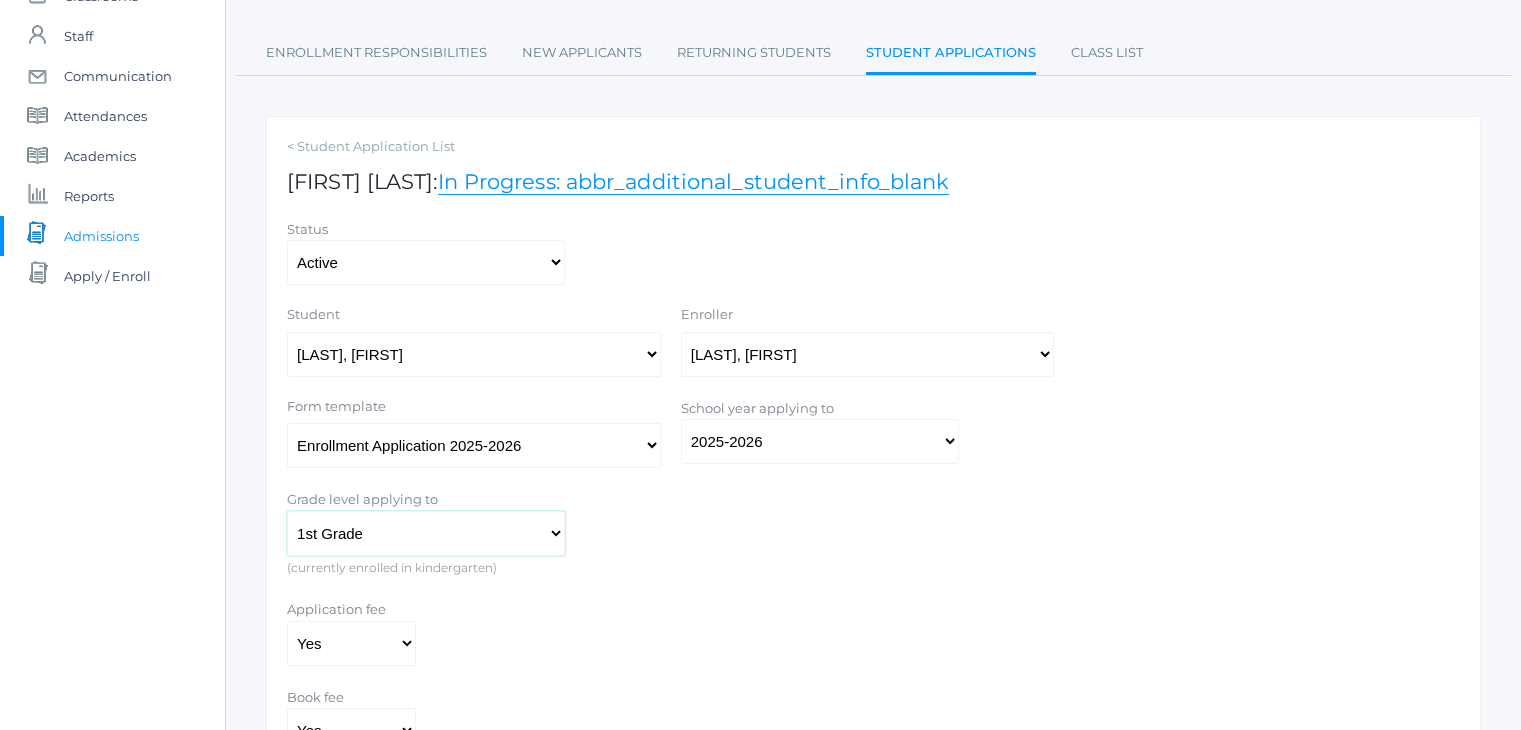 click on "Kindergarten
1st Grade
2nd Grade
3rd Grade
4th Grade
5th Grade
6th Grade
7th Grade
8th Grade
9th Grade
10th Grade
11th Grade
12th Grade" at bounding box center [426, 533] 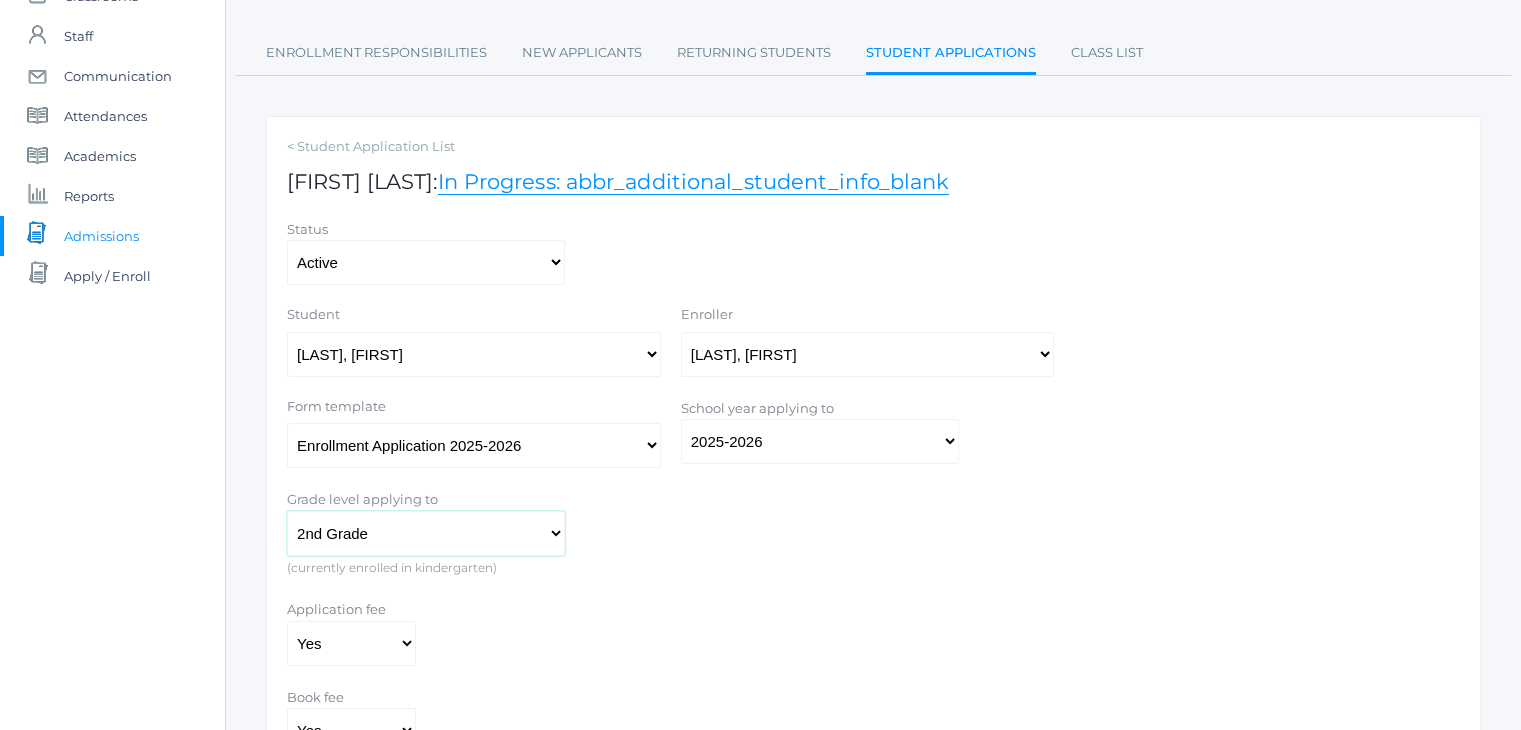 click on "Kindergarten
1st Grade
2nd Grade
3rd Grade
4th Grade
5th Grade
6th Grade
7th Grade
8th Grade
9th Grade
10th Grade
11th Grade
12th Grade" at bounding box center [426, 533] 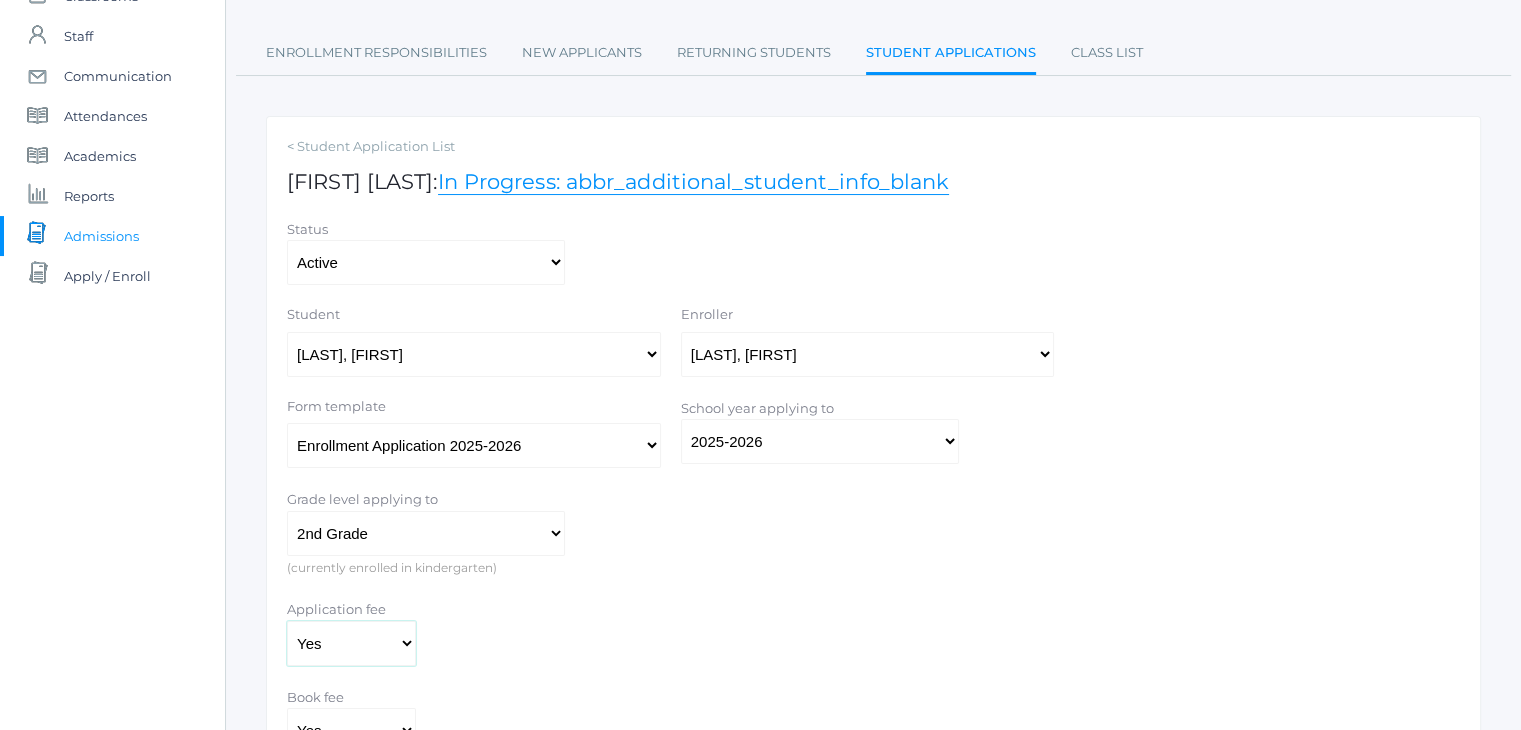 click on "Yes
No" at bounding box center [351, 643] 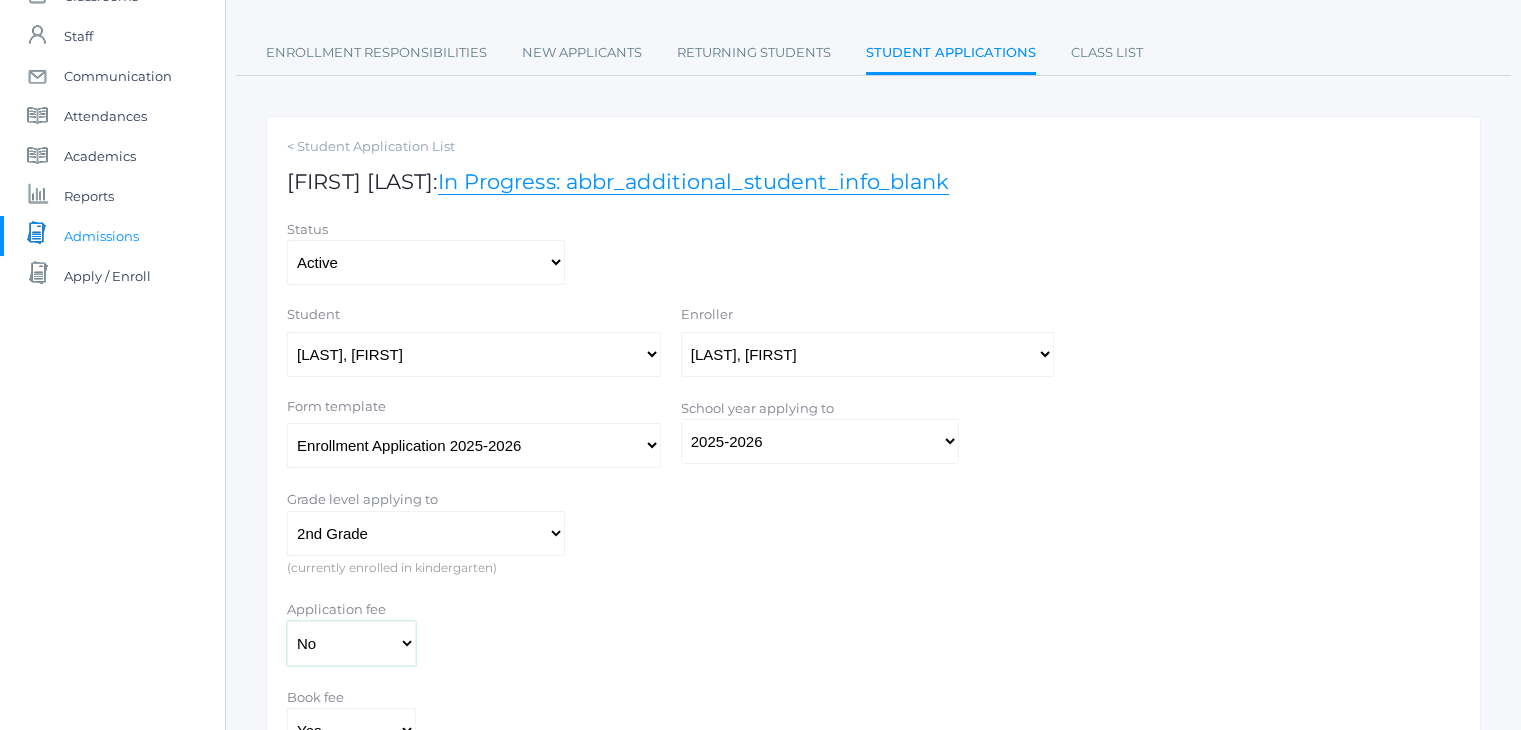 click on "Yes
No" at bounding box center (351, 643) 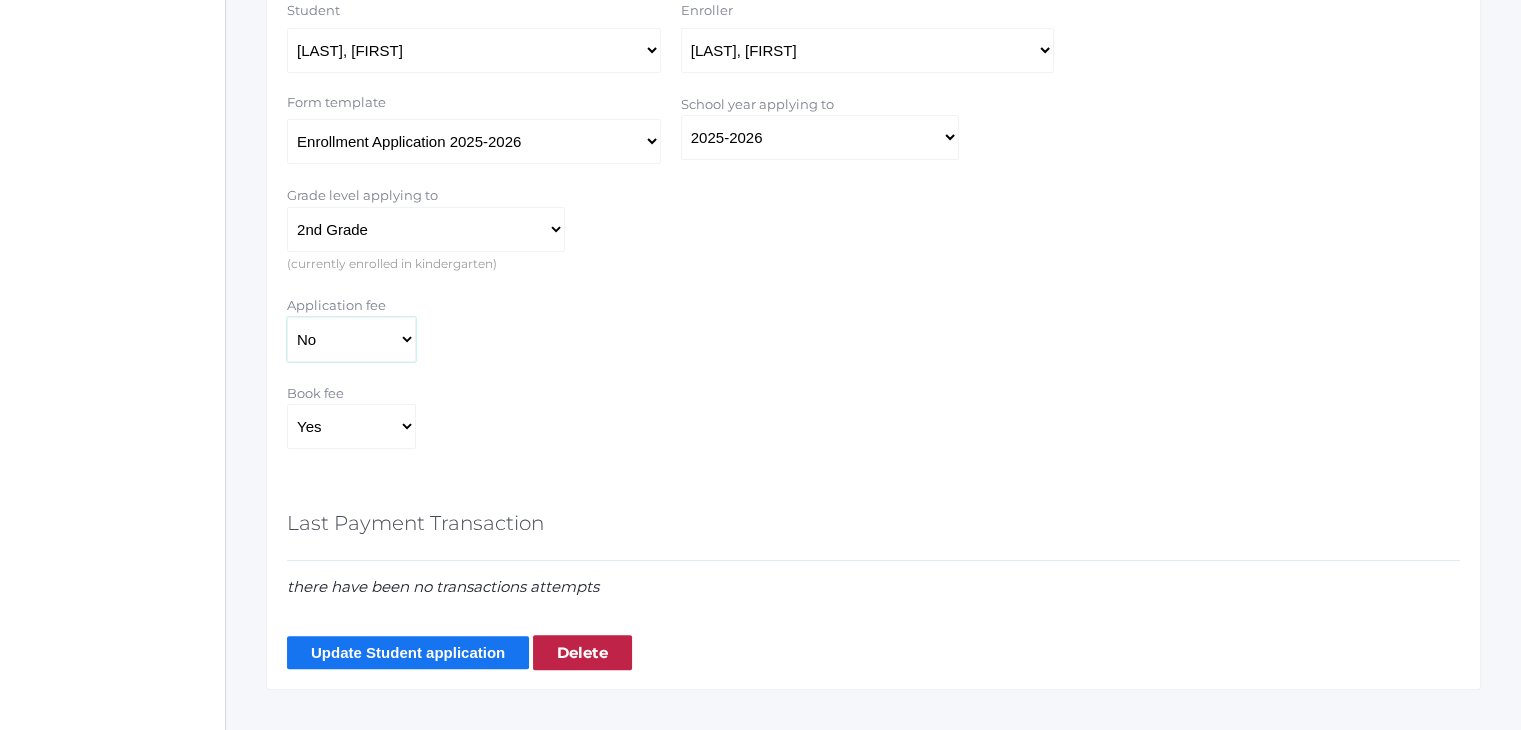 scroll, scrollTop: 470, scrollLeft: 0, axis: vertical 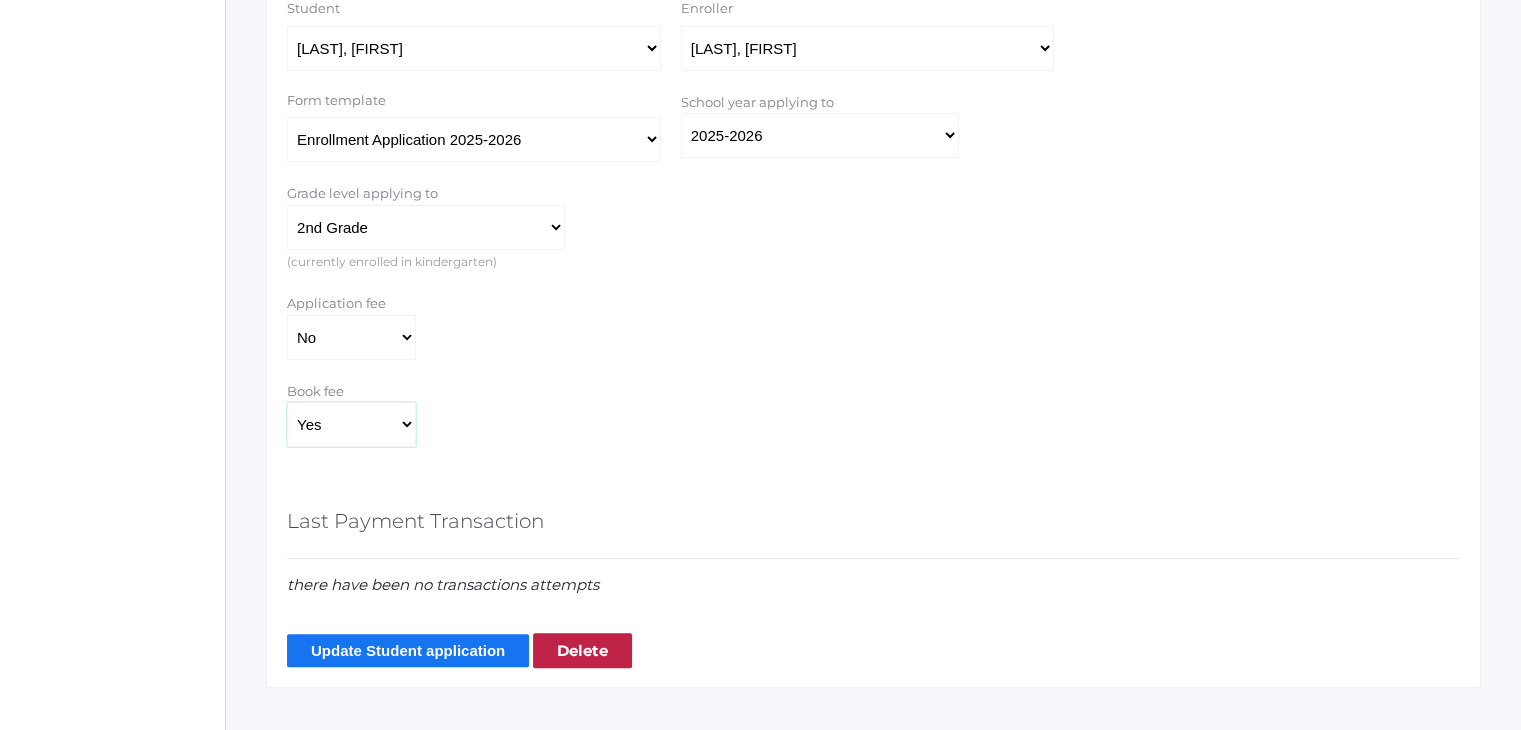 click on "Yes
No" at bounding box center [351, 424] 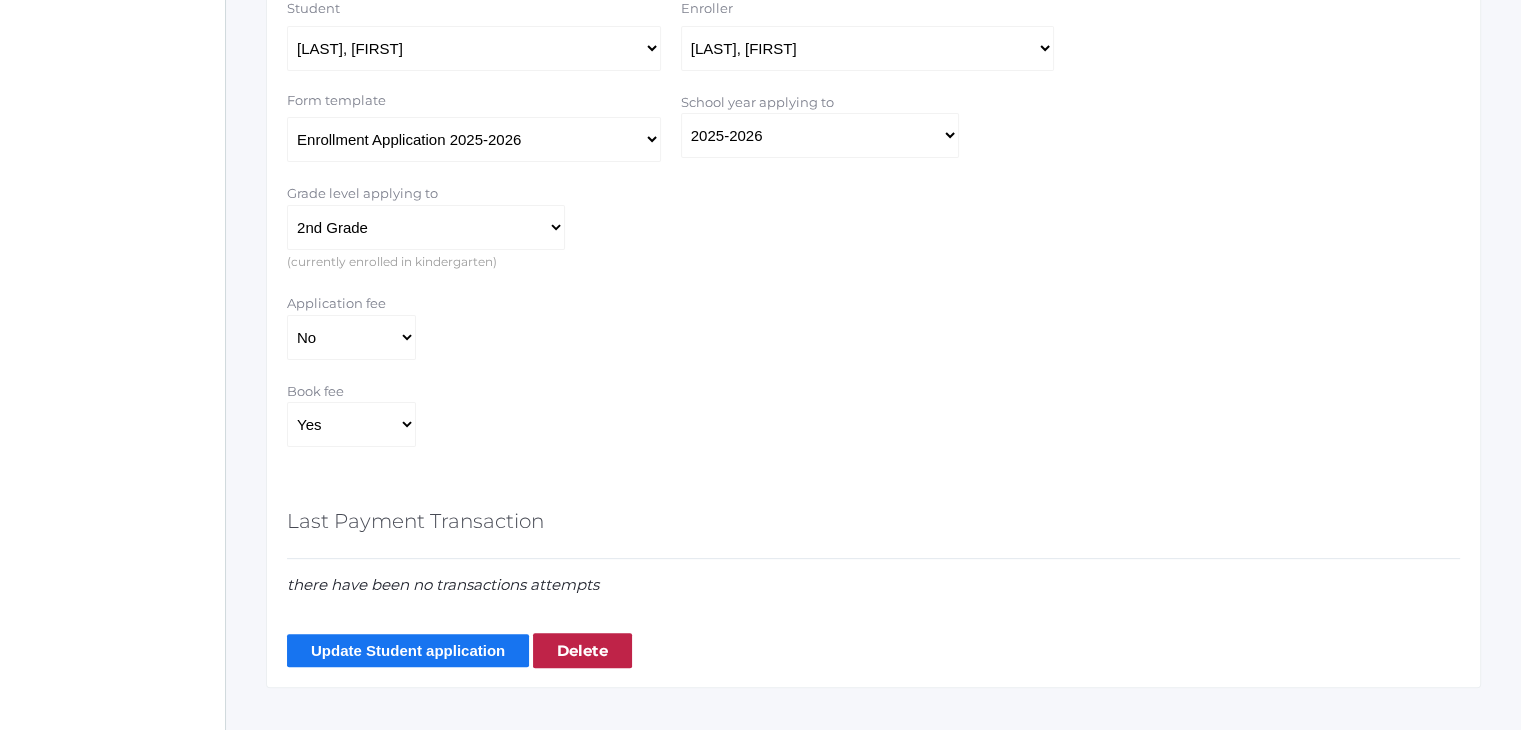 click on "Last Payment Transaction" at bounding box center [415, 521] 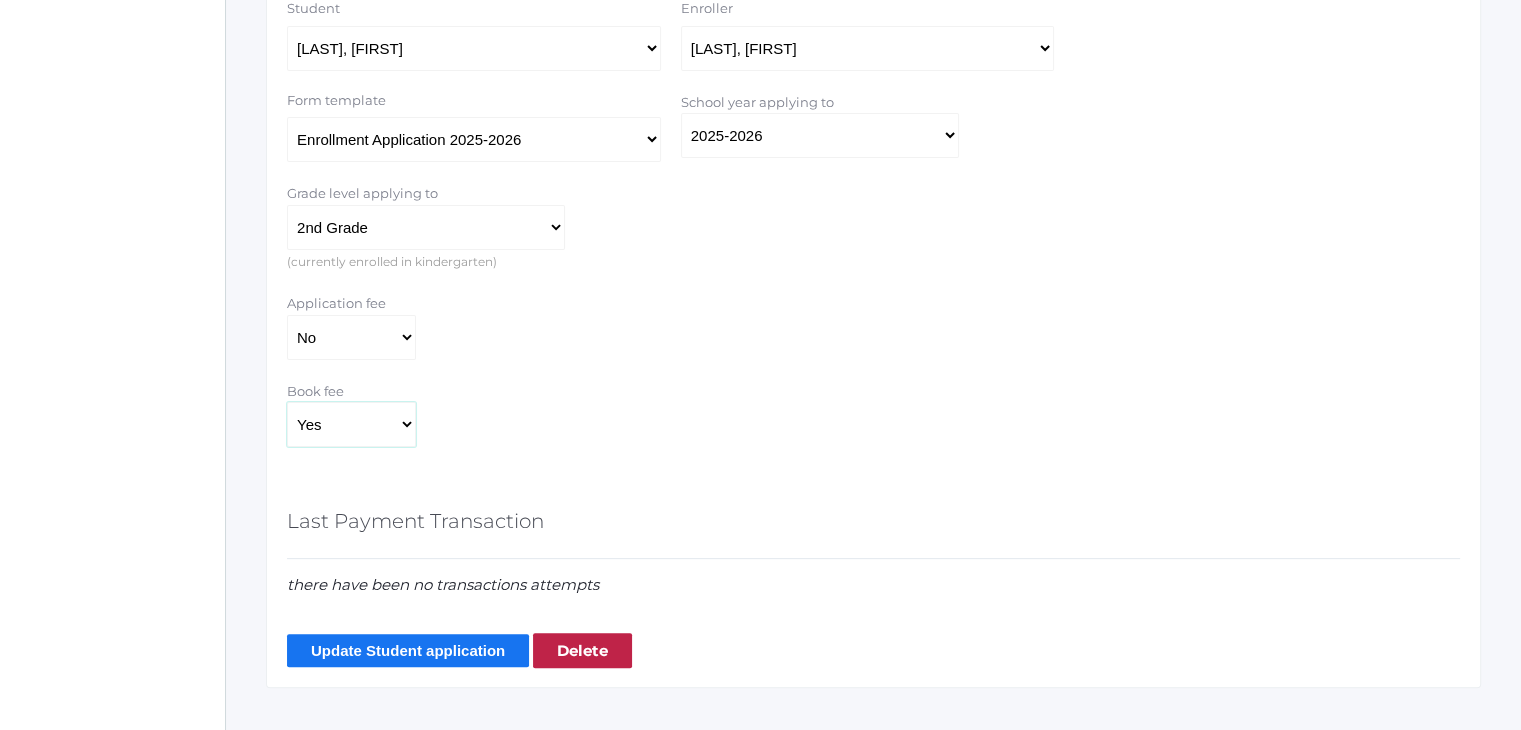 drag, startPoint x: 412, startPoint y: 417, endPoint x: 375, endPoint y: 501, distance: 91.787796 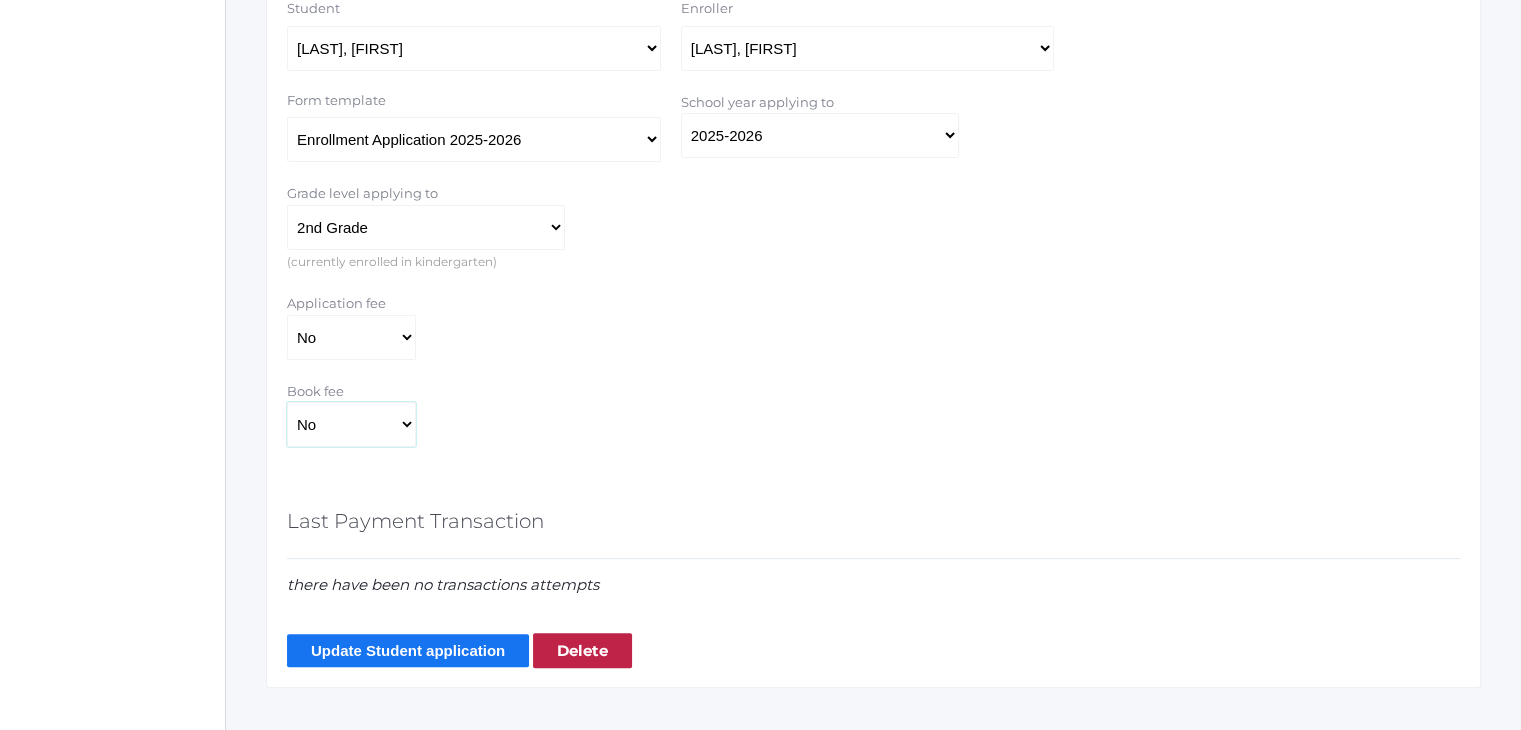 click on "Yes
No" at bounding box center [351, 424] 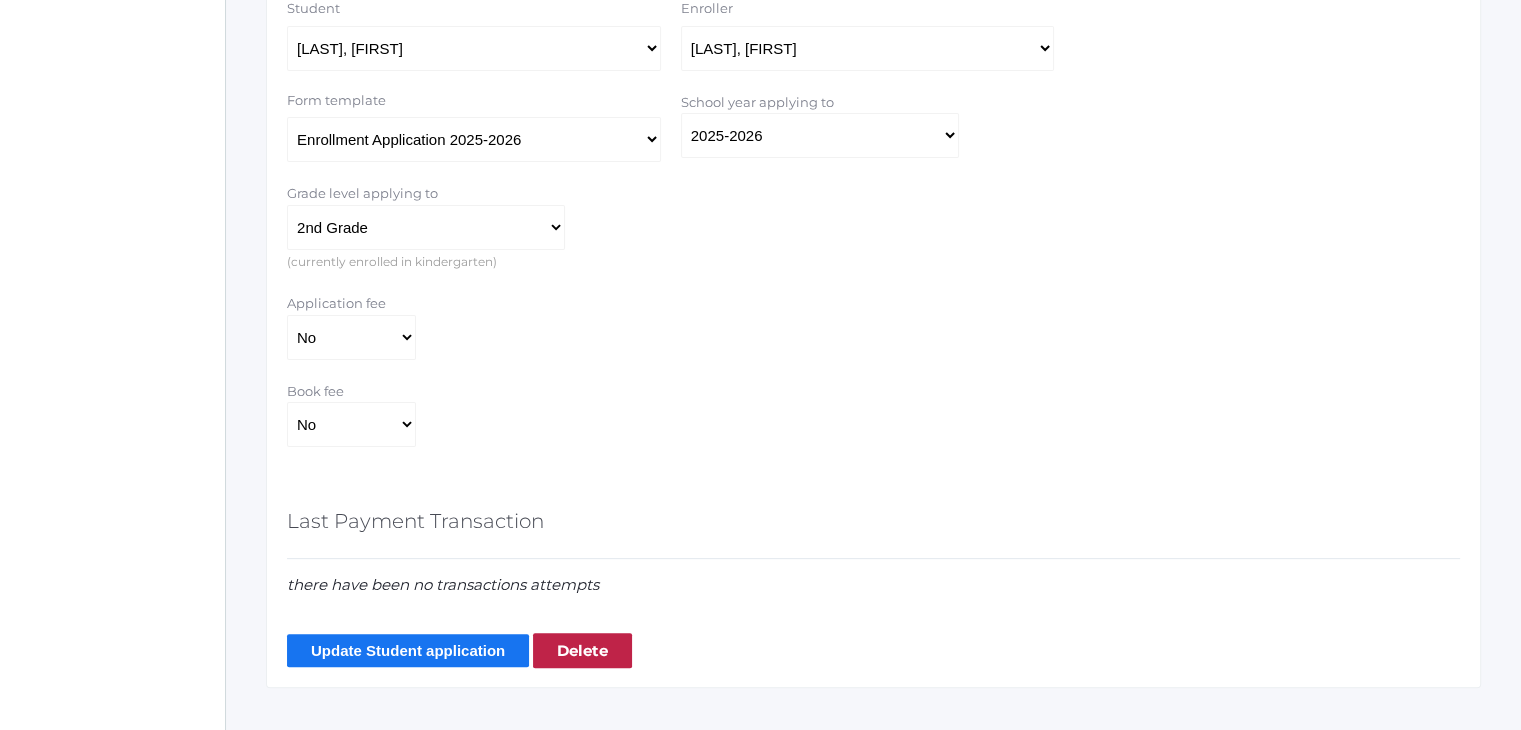 click on "Update Student application" at bounding box center [408, 650] 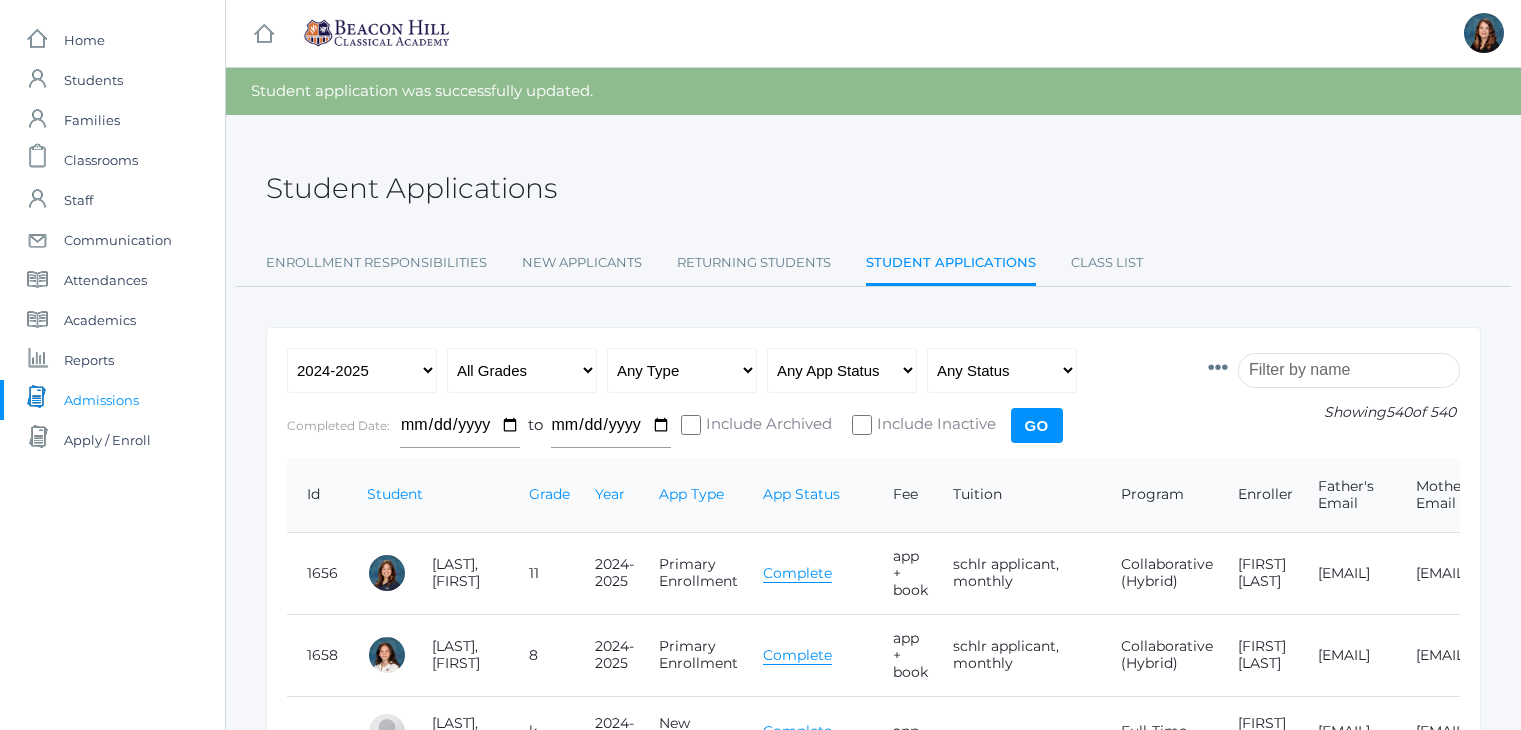 scroll, scrollTop: 0, scrollLeft: 0, axis: both 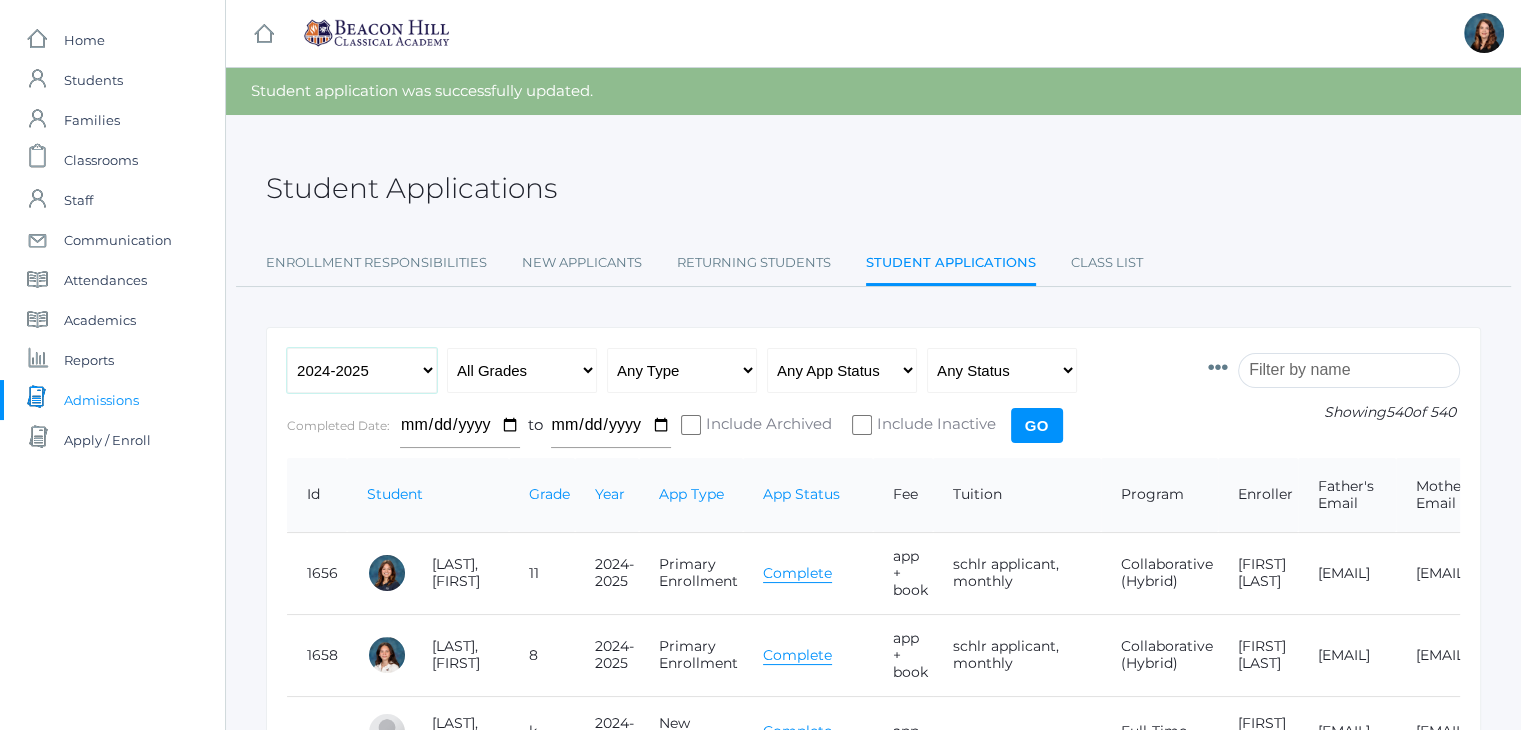 click on "Any Year
2019-2020
2020-2021
2021-2022
2022-2023
2023-2024
2024-2025
2025-2026" at bounding box center (362, 370) 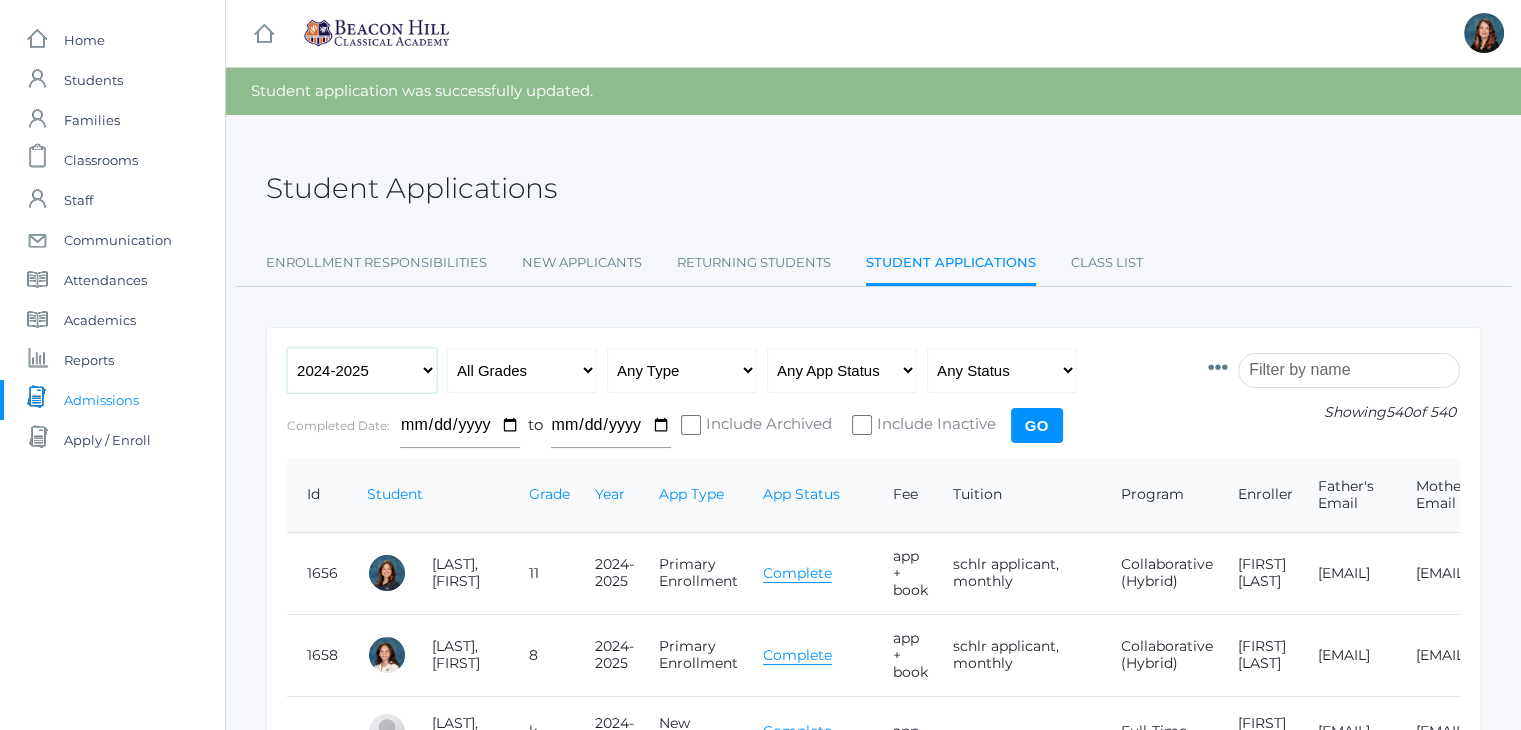 select on "2025-2026" 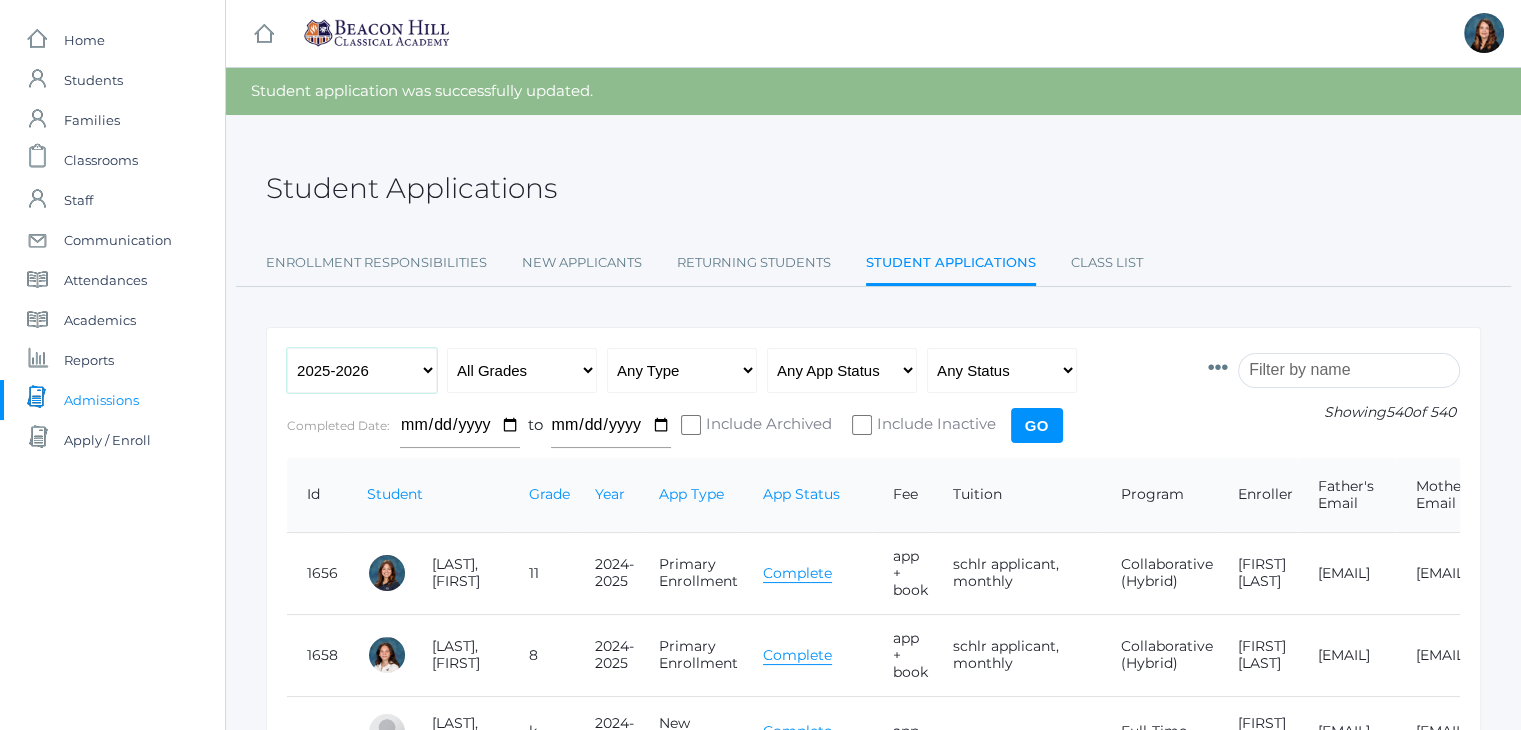 click on "Any Year
2019-2020
2020-2021
2021-2022
2022-2023
2023-2024
2024-2025
2025-2026" at bounding box center [362, 370] 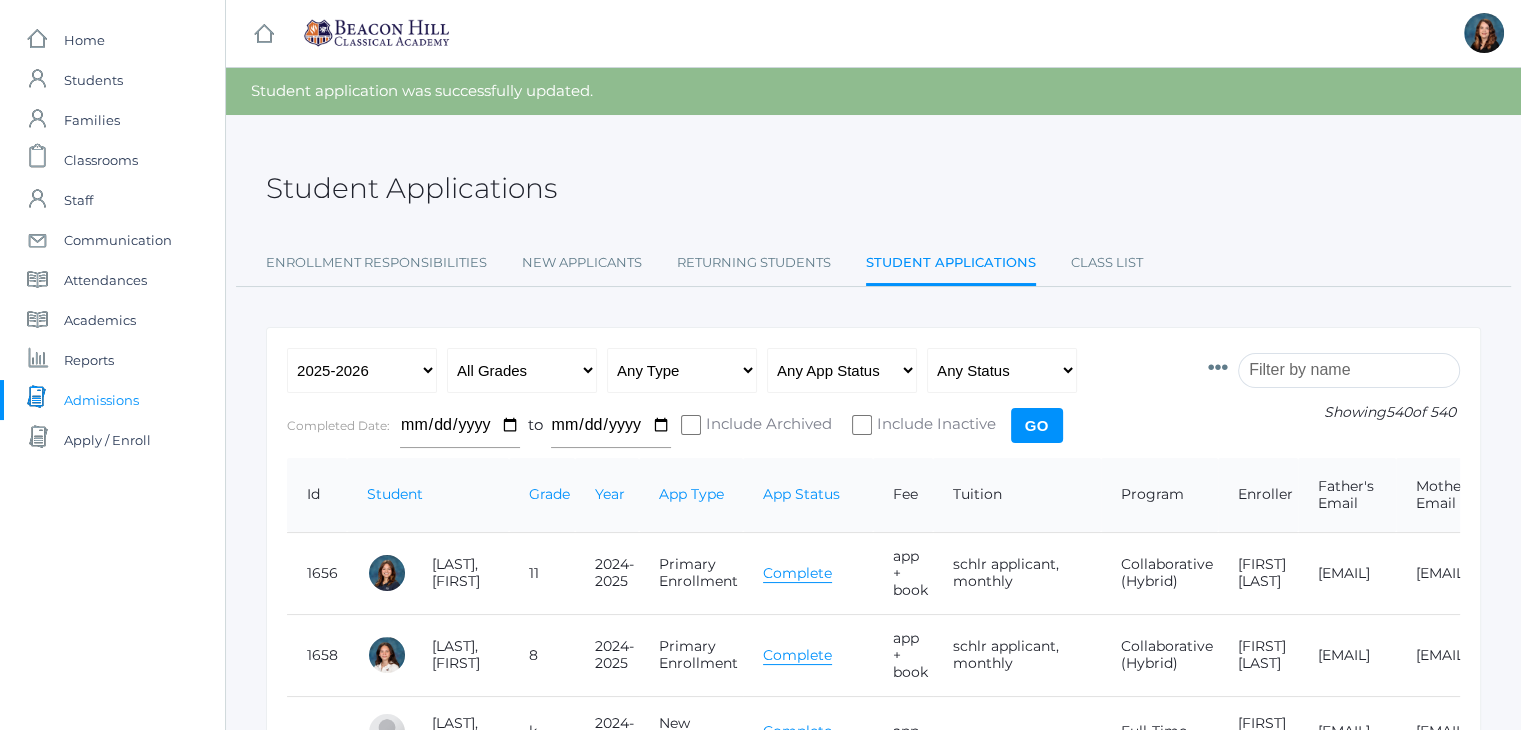 click on "Go" at bounding box center (1037, 425) 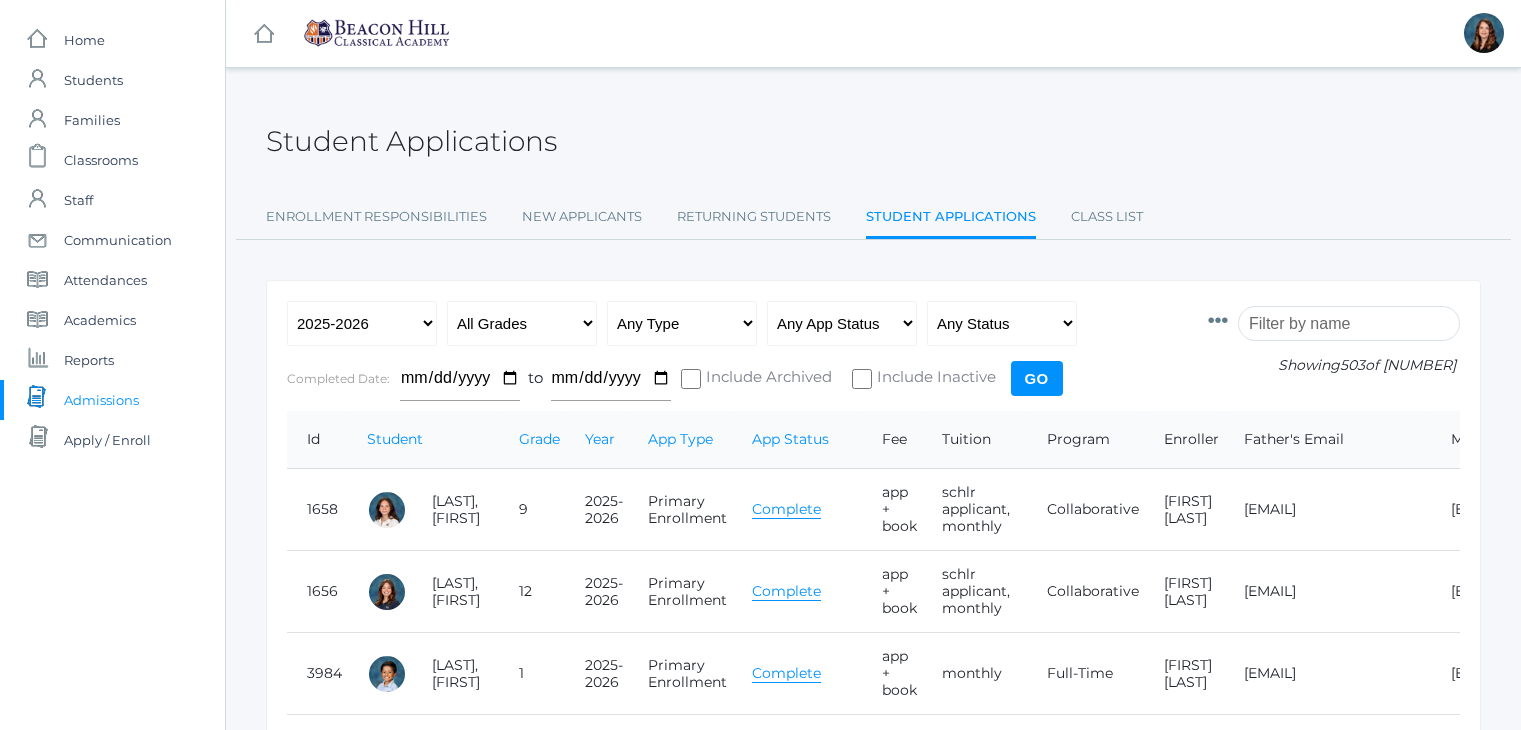scroll, scrollTop: 0, scrollLeft: 0, axis: both 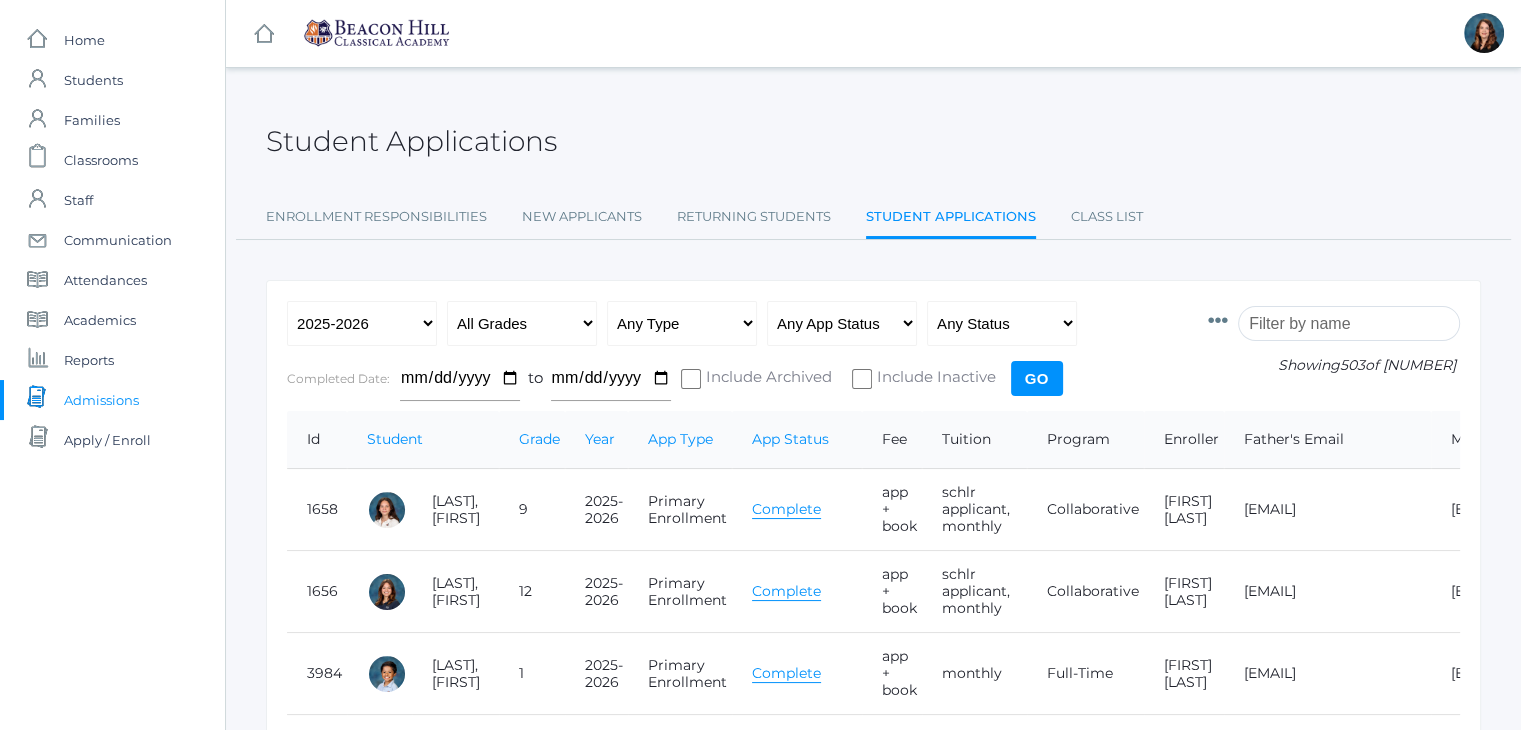 click at bounding box center [1349, 323] 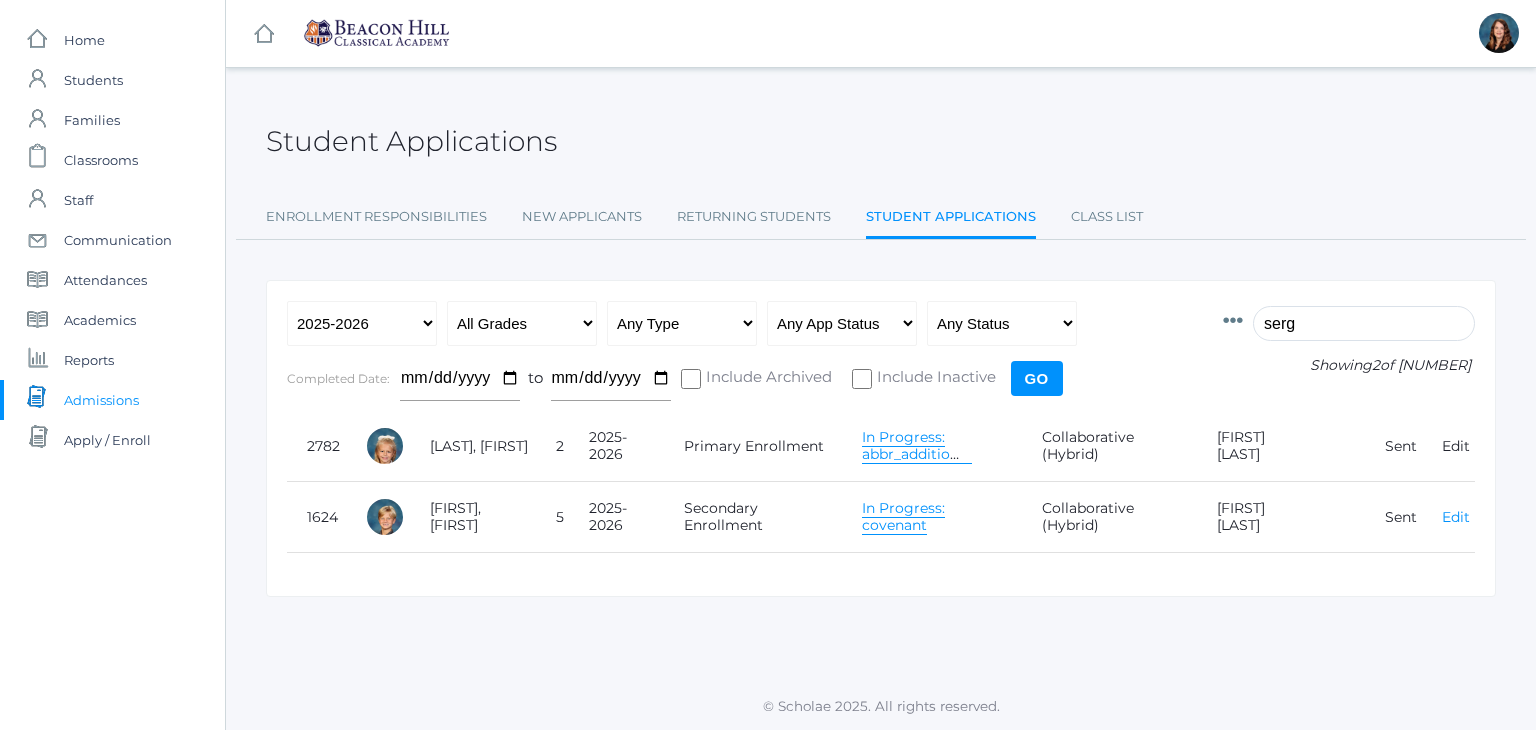 type on "serg" 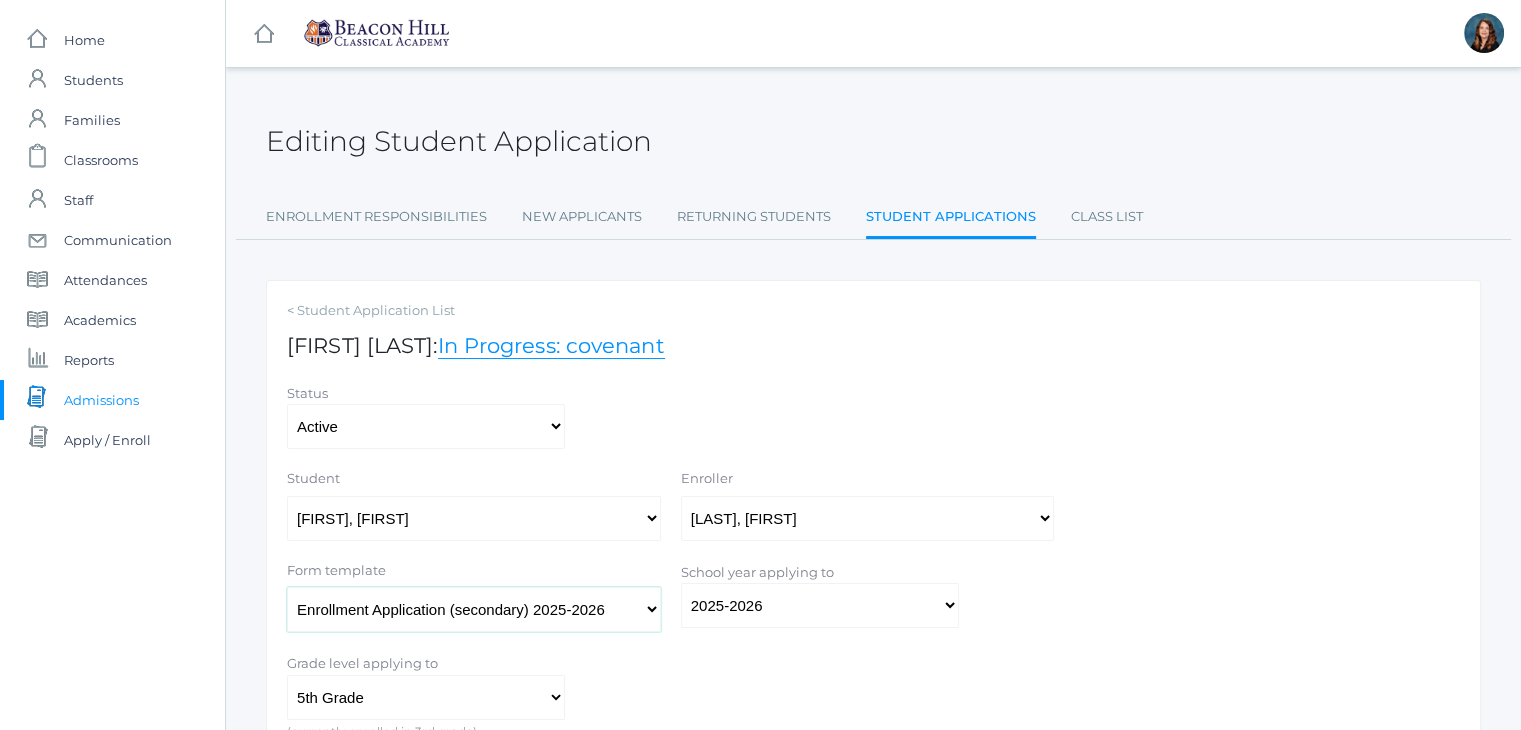 click on "Enrollment Application (secondary) 2025-2026
Admissions Application 2025-2026
Enrollment Application 2025-2026
Inquiry 2019-2020 2019-2020
Admissions Application 2019-2020 2019-2020
Enrollment Application 2019-2020 2019-2020
Family Application 2019-2020 2019-2020
Agreement & Authorization Application 2019-2020 2019-2020
Enrollment Application 2019-2020 (secondary) 2019-2020
Admissions Application 2020-2021 2020-2021
Enrollment Application 2020-2021 2020-2021
Enrollment Application 2020-2021 (secondary) 2020-2021
Admissions Application 2021-2022 2021-2022
Enrollment Application 2021-2022 2021-2022
Enrollment Application 2021-2022 (secondary) 2021-2022
Enrollment Application 2022-2023 (secondary) 2022-2023
Enrollment Application 2022-2023 2022-2023
Admissions Application 2022-2023 2022-2023
Admissions Application 2023-2024 2023-2024
Enrollment Application 2023-2024 2023-2024
Enrollment Application 2023-2024 (secondary) 2023-2024" at bounding box center [474, 609] 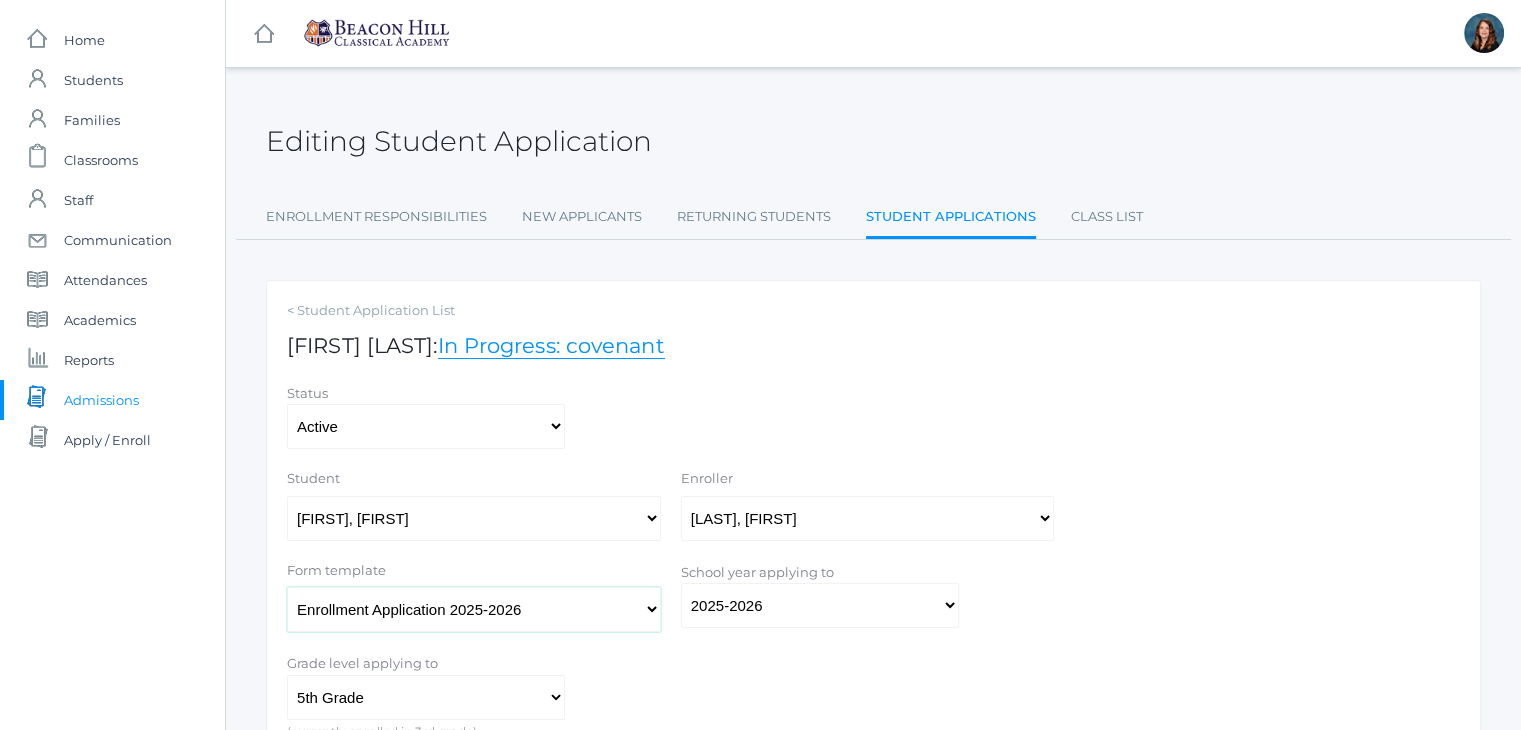 click on "Enrollment Application (secondary) 2025-2026
Admissions Application 2025-2026
Enrollment Application 2025-2026
Inquiry 2019-2020 2019-2020
Admissions Application 2019-2020 2019-2020
Enrollment Application 2019-2020 2019-2020
Family Application 2019-2020 2019-2020
Agreement & Authorization Application 2019-2020 2019-2020
Enrollment Application 2019-2020 (secondary) 2019-2020
Admissions Application 2020-2021 2020-2021
Enrollment Application 2020-2021 2020-2021
Enrollment Application 2020-2021 (secondary) 2020-2021
Admissions Application 2021-2022 2021-2022
Enrollment Application 2021-2022 2021-2022
Enrollment Application 2021-2022 (secondary) 2021-2022
Enrollment Application 2022-2023 (secondary) 2022-2023
Enrollment Application 2022-2023 2022-2023
Admissions Application 2022-2023 2022-2023
Admissions Application 2023-2024 2023-2024
Enrollment Application 2023-2024 2023-2024
Enrollment Application 2023-2024 (secondary) 2023-2024" at bounding box center (474, 609) 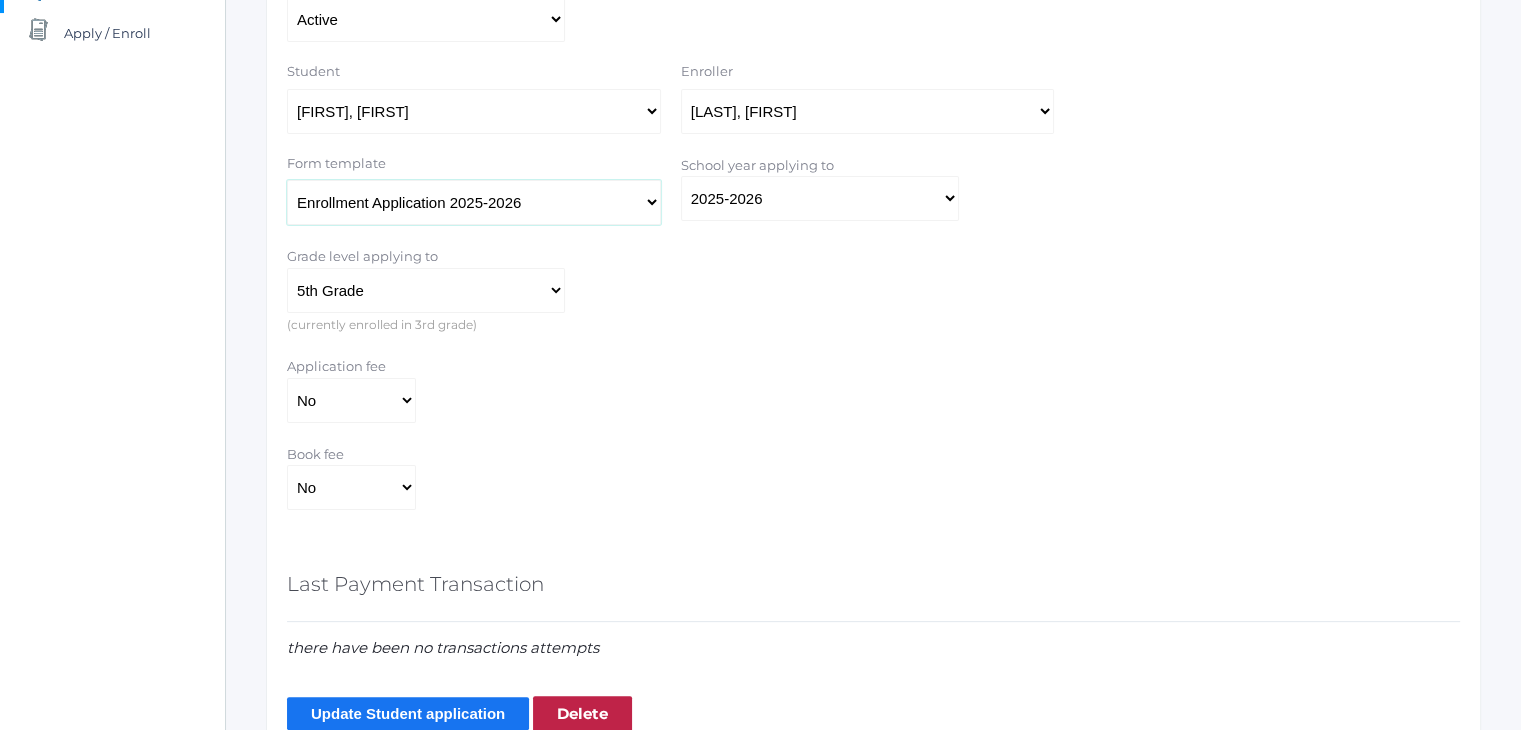 scroll, scrollTop: 408, scrollLeft: 0, axis: vertical 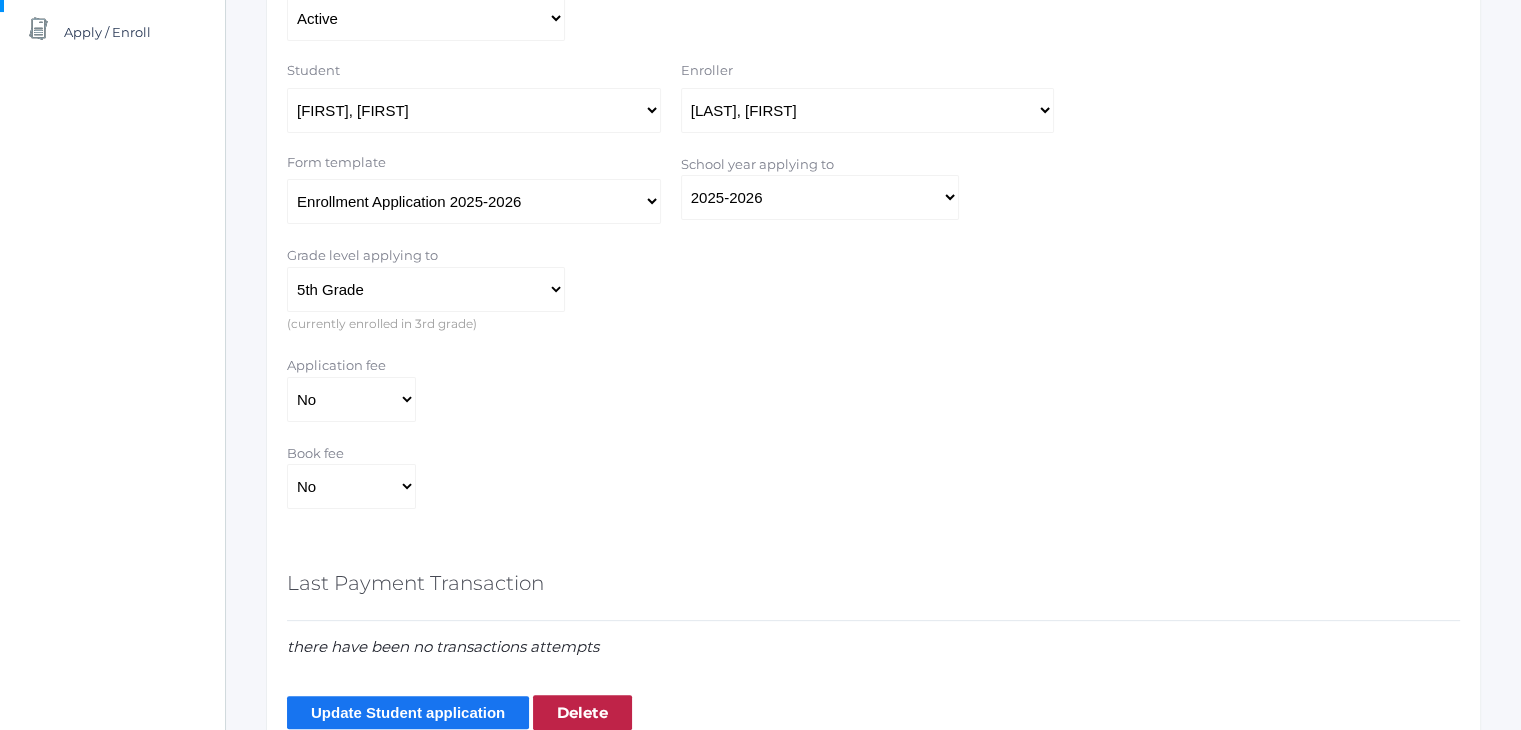 click on "Update Student application" at bounding box center (408, 712) 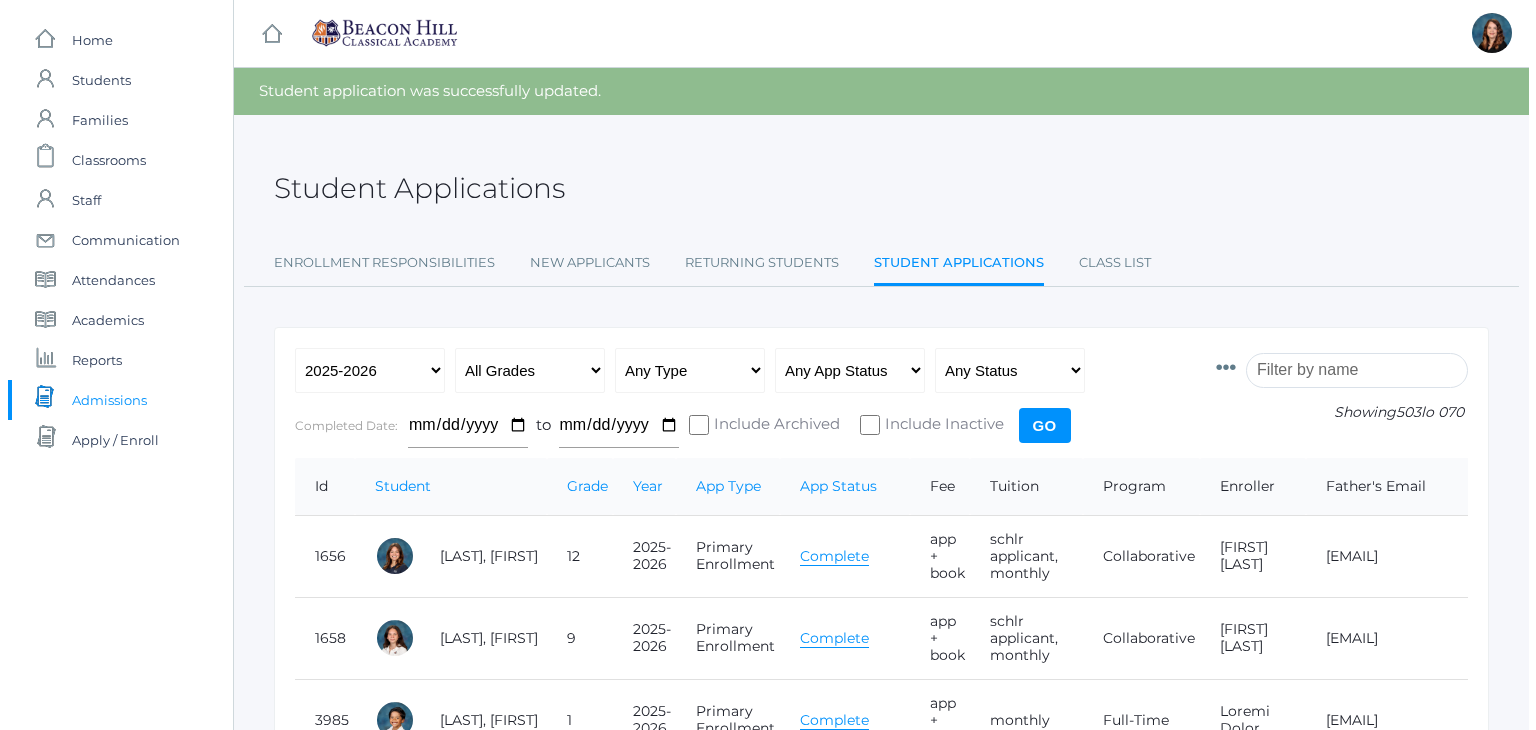 scroll, scrollTop: 0, scrollLeft: 0, axis: both 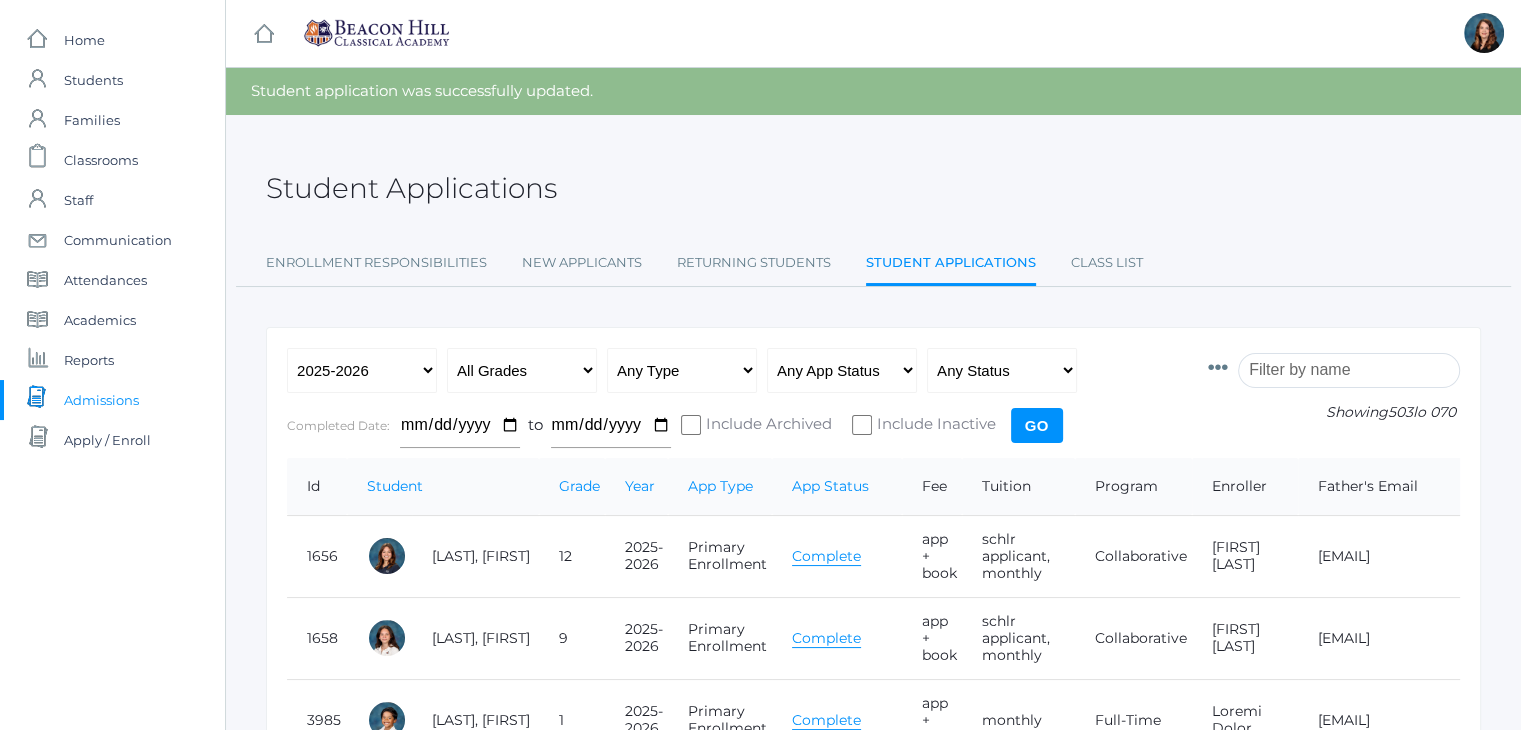 click at bounding box center [1349, 370] 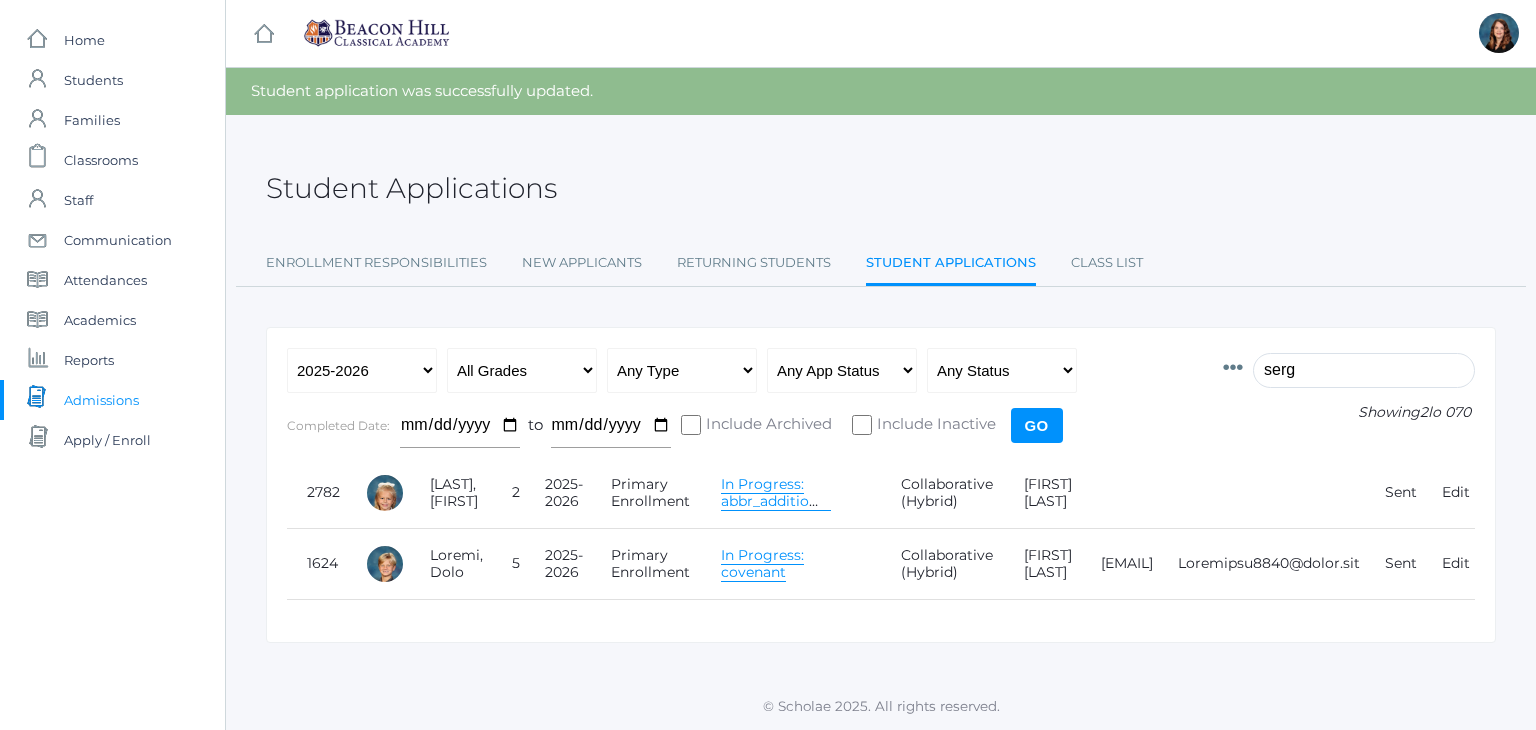 type on "serg" 